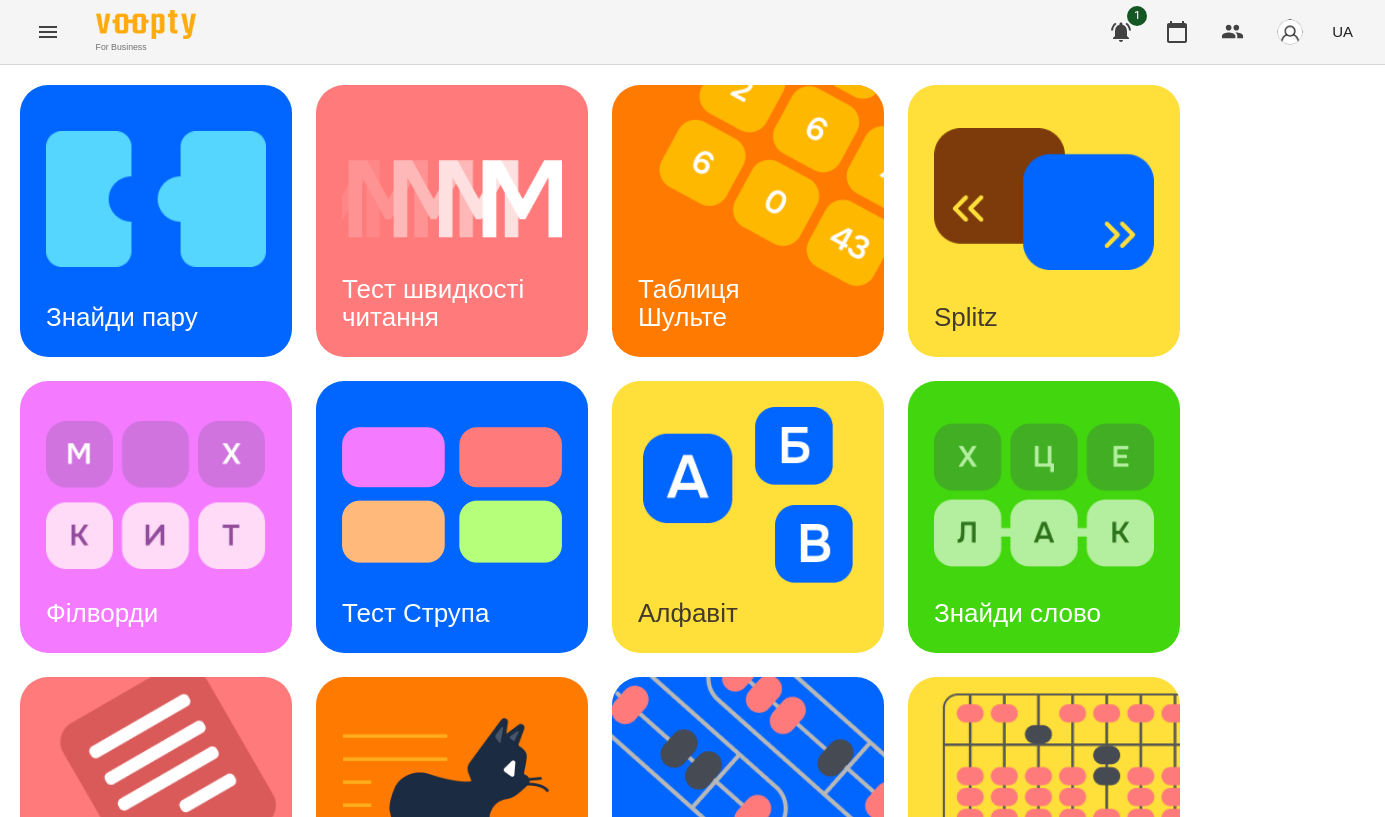 scroll, scrollTop: 0, scrollLeft: 0, axis: both 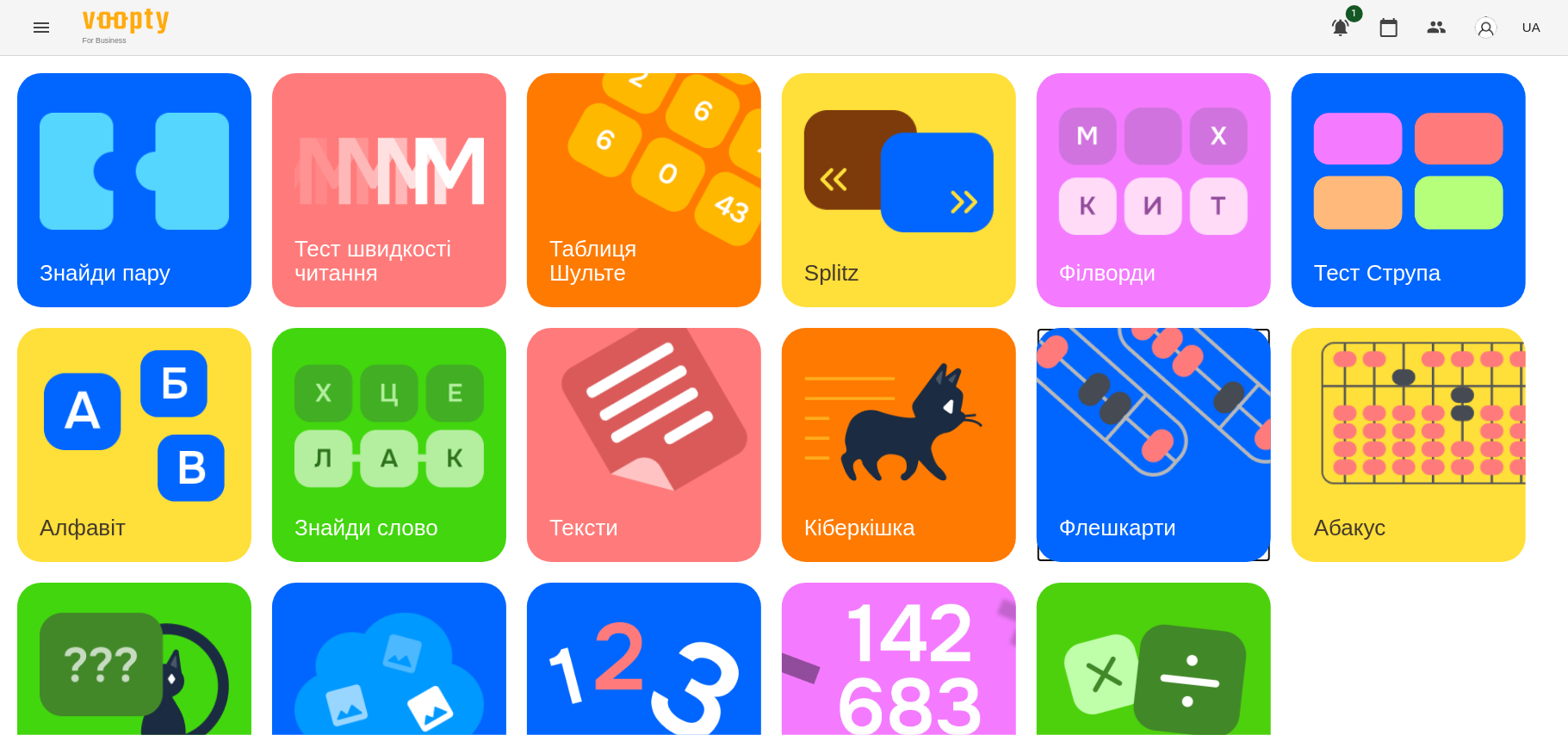 click at bounding box center [1164, 445] 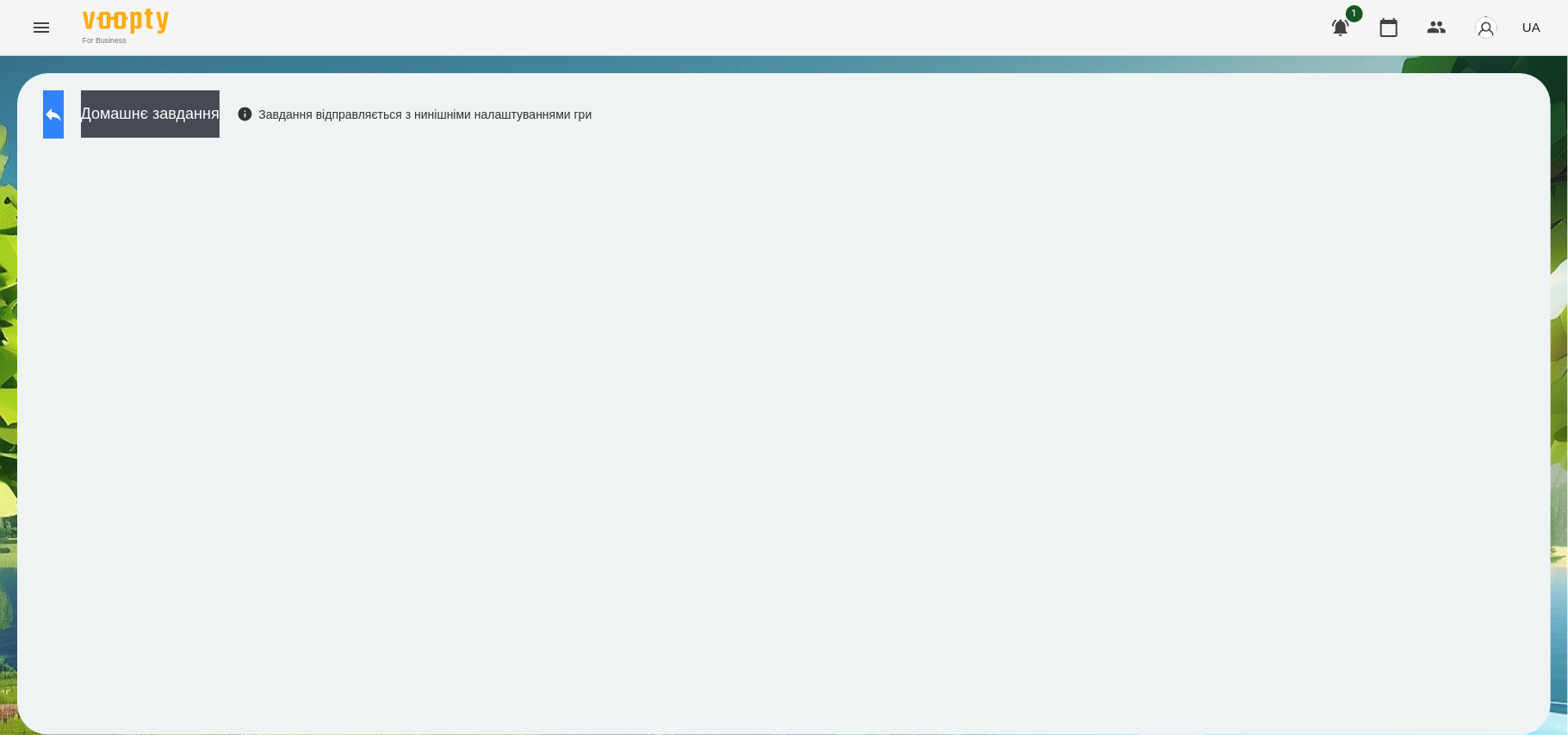 click at bounding box center [53, 114] 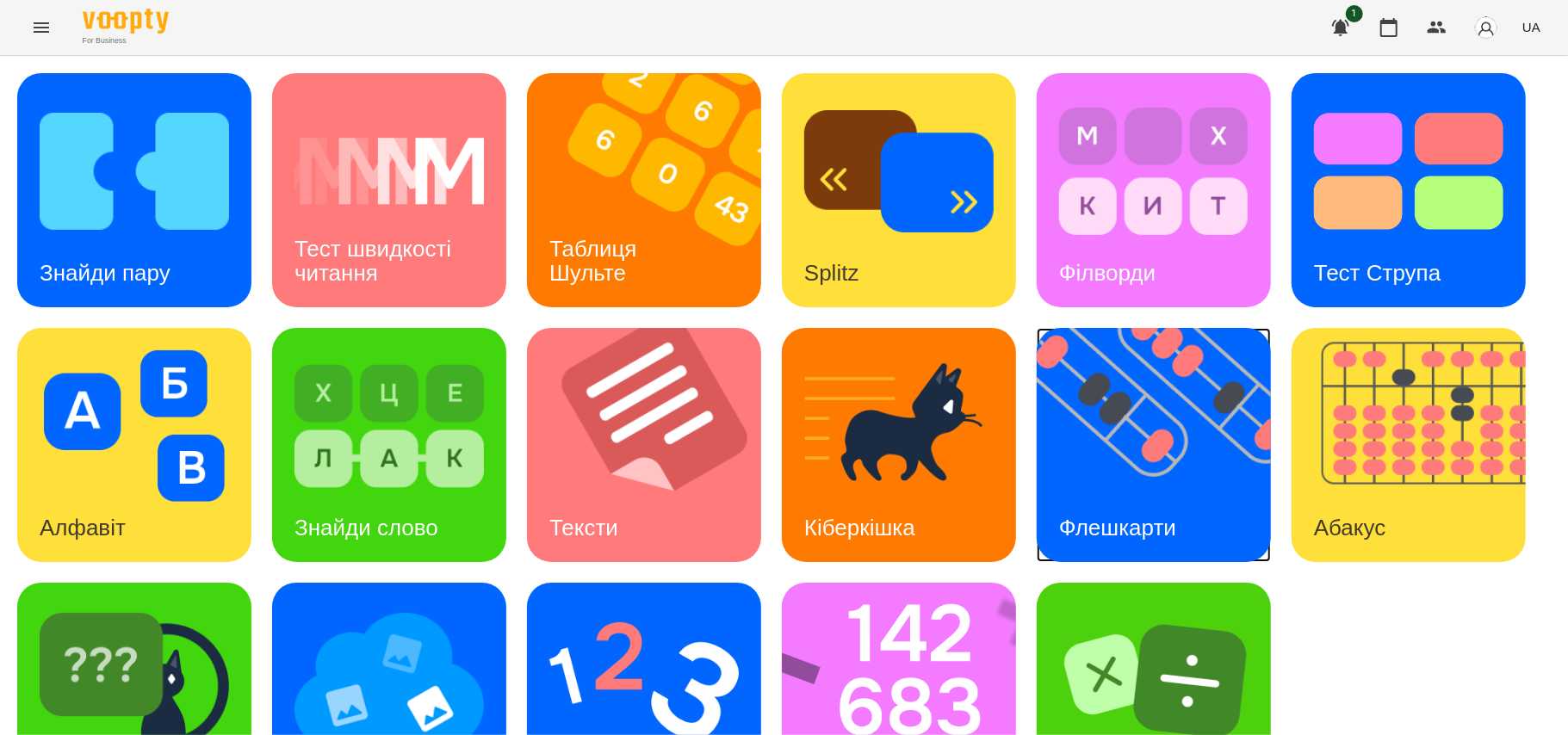 click on "Флешкарти" at bounding box center (1118, 528) 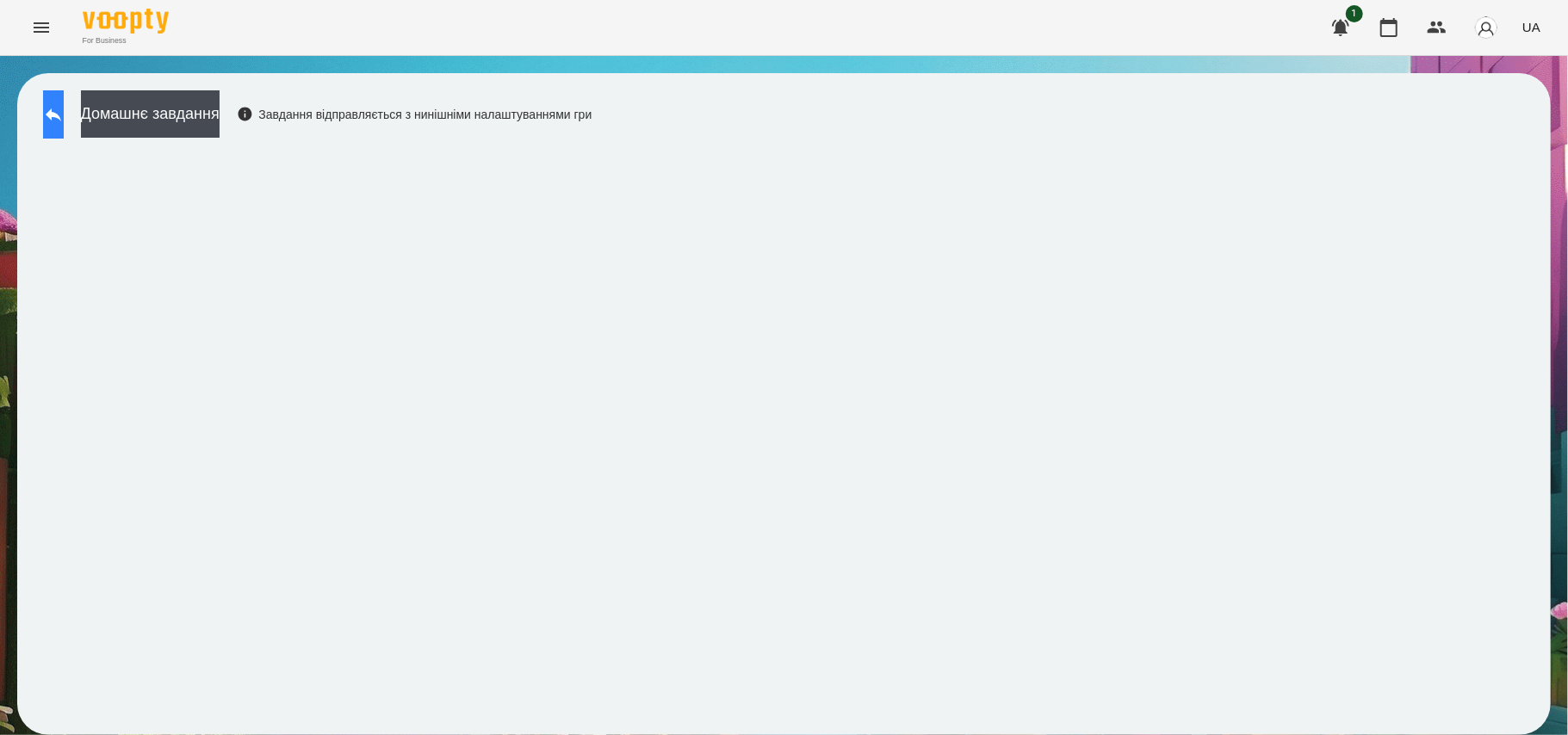 click at bounding box center [53, 114] 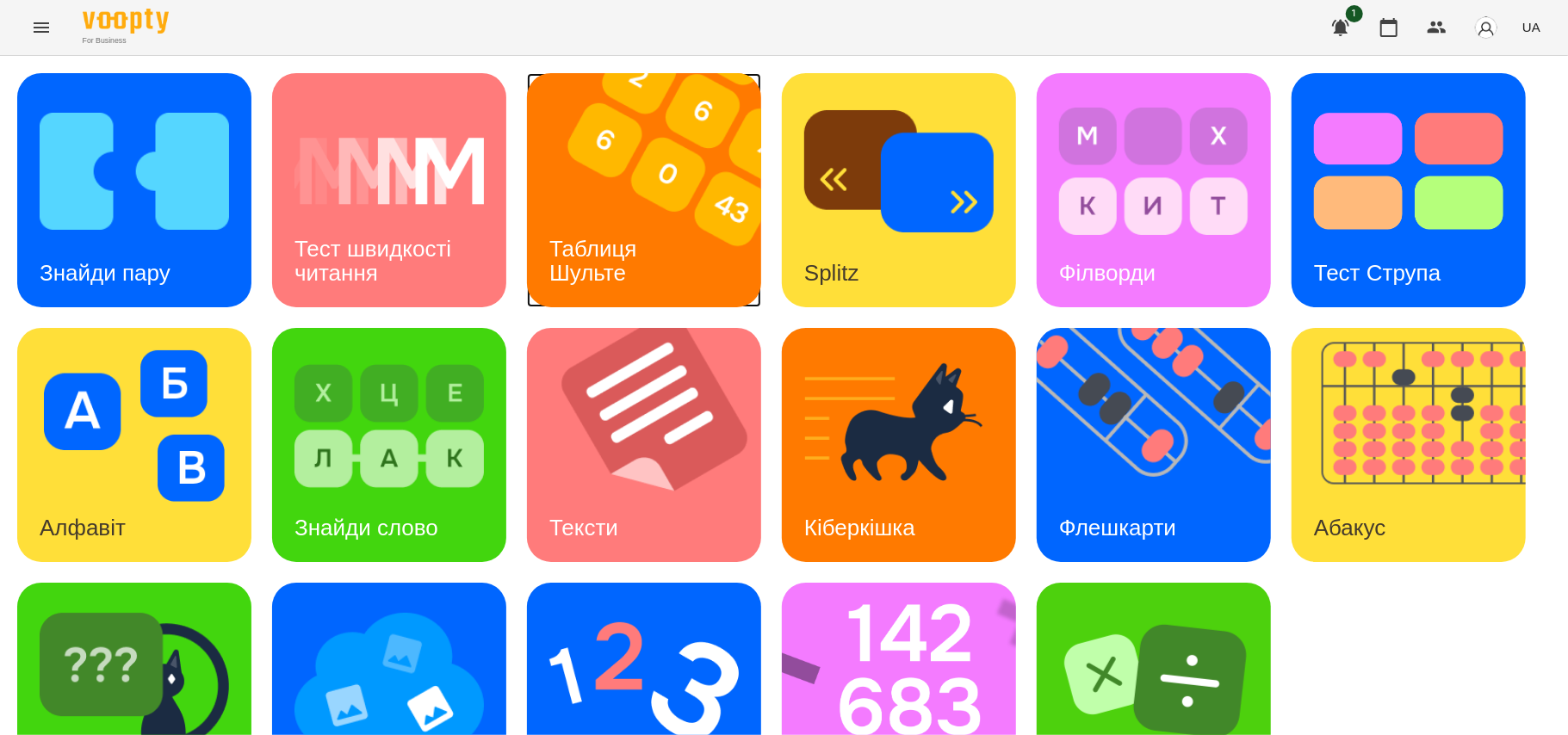click on "Таблиця
Шульте" at bounding box center [596, 260] 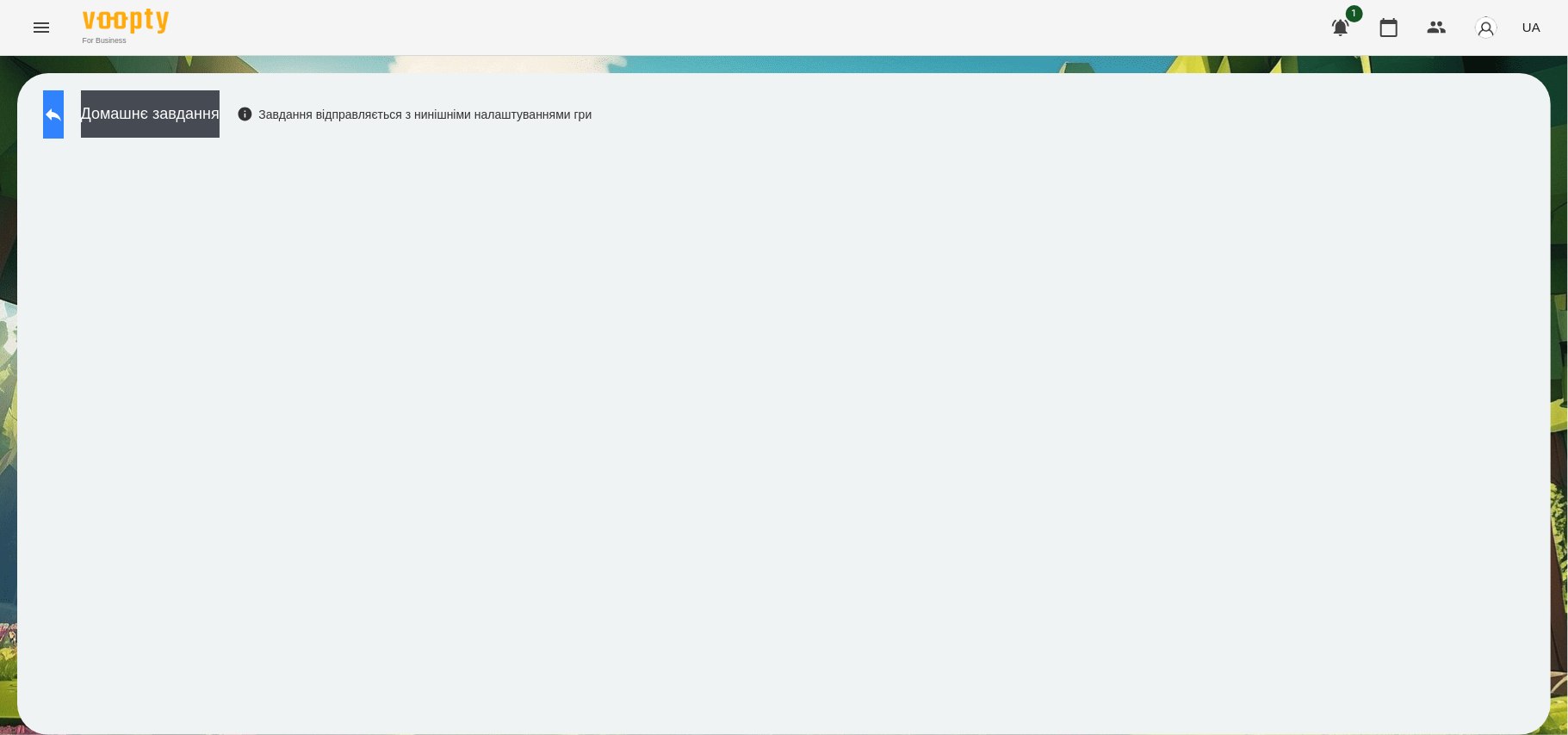 click at bounding box center (53, 114) 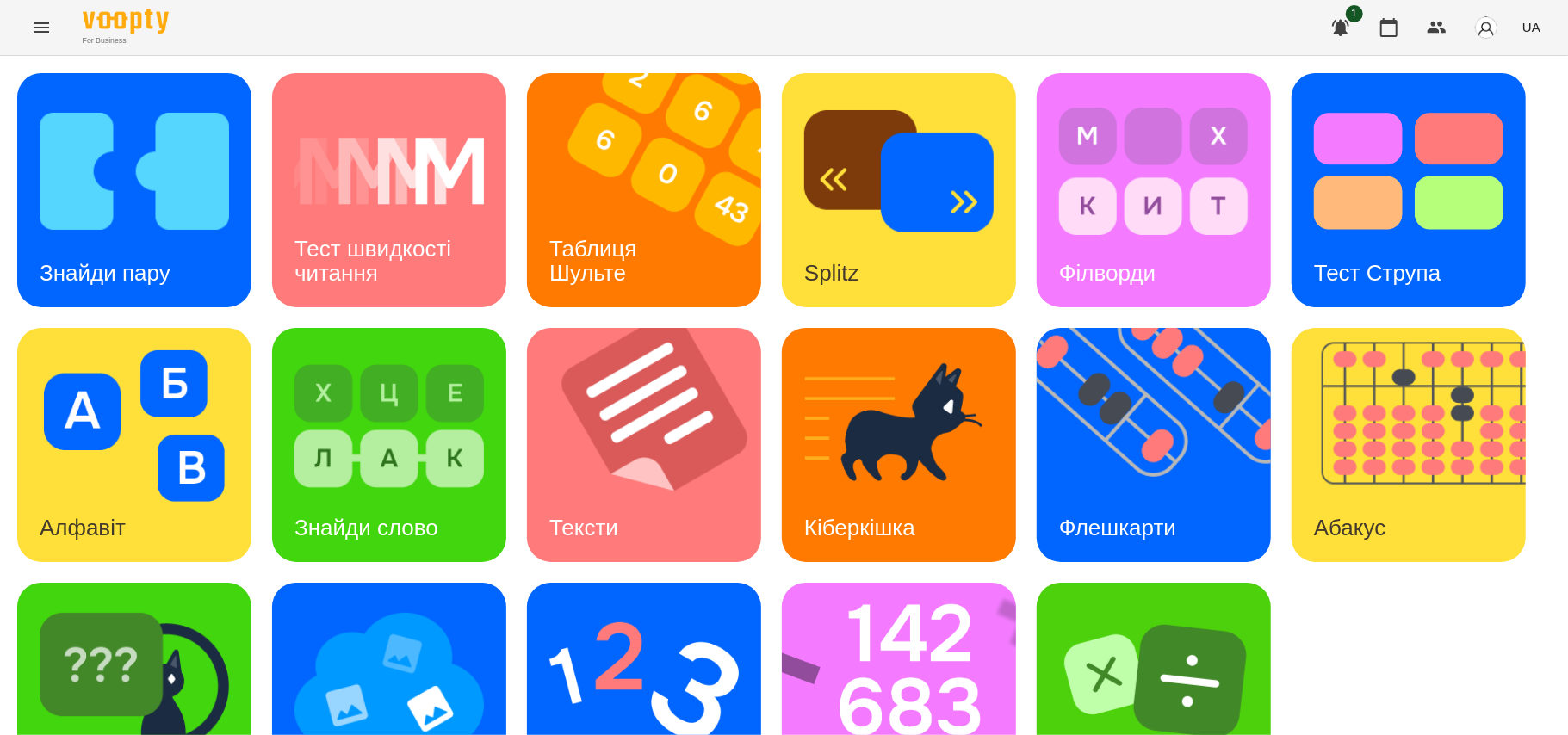 scroll, scrollTop: 98, scrollLeft: 0, axis: vertical 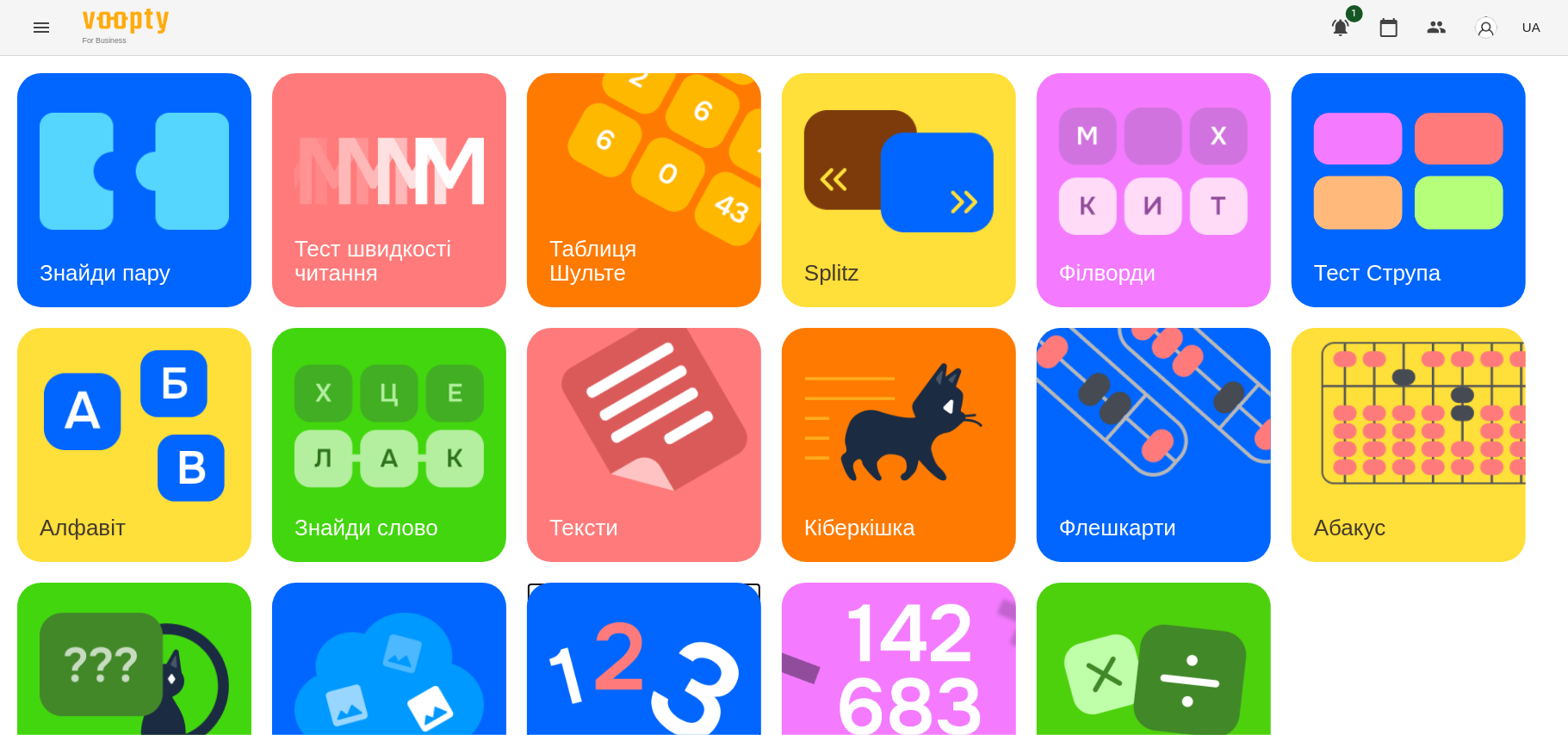 click at bounding box center (644, 681) 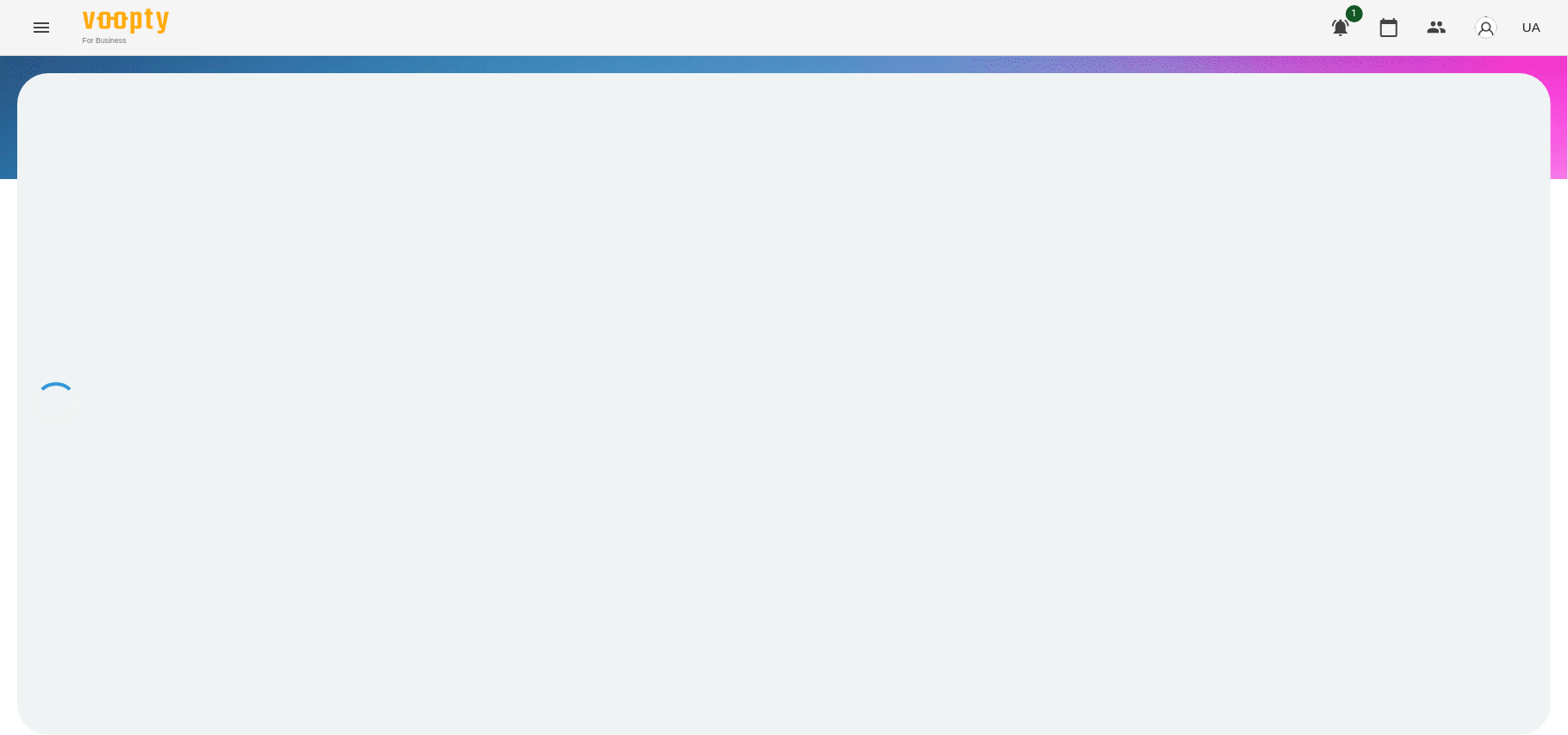 scroll, scrollTop: 0, scrollLeft: 0, axis: both 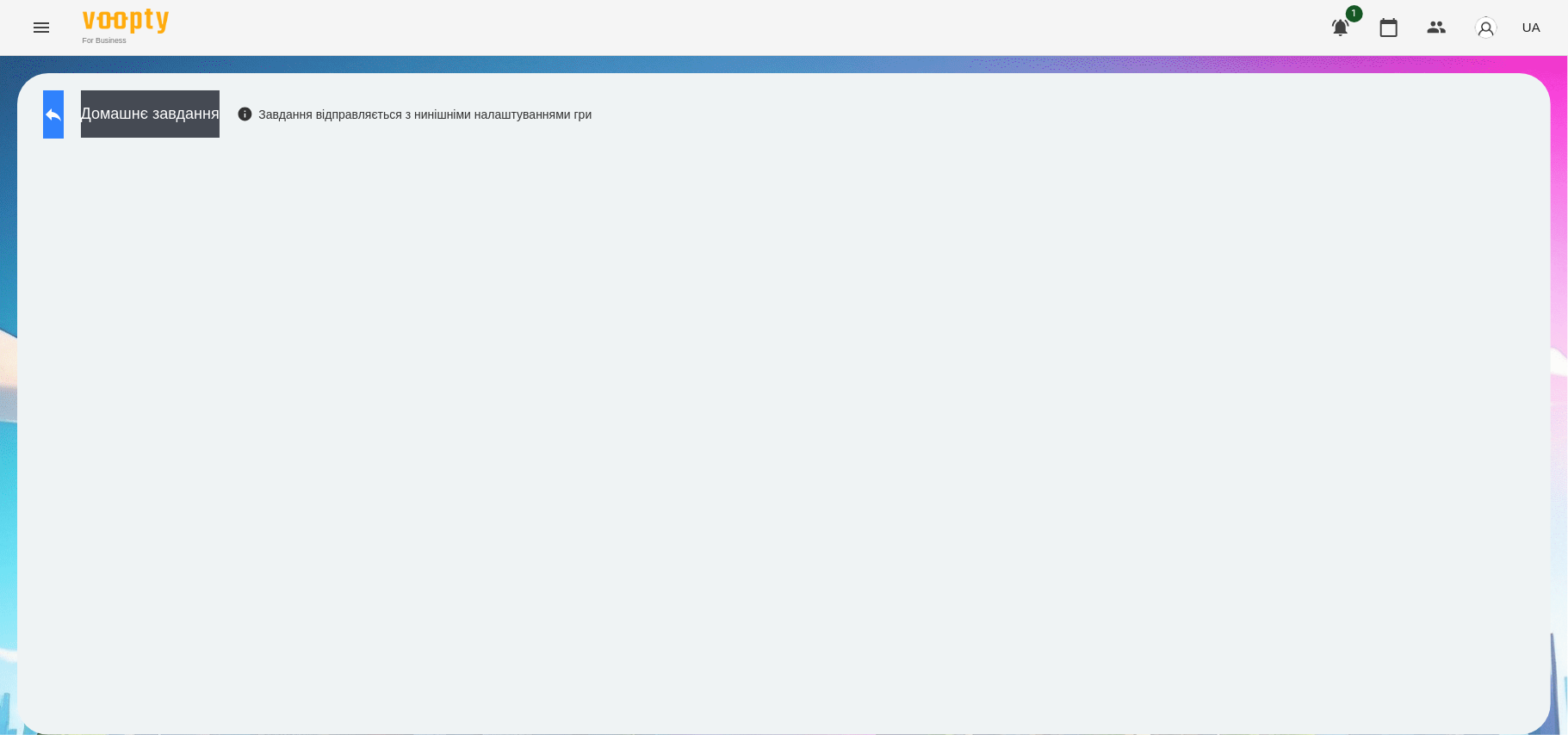 click 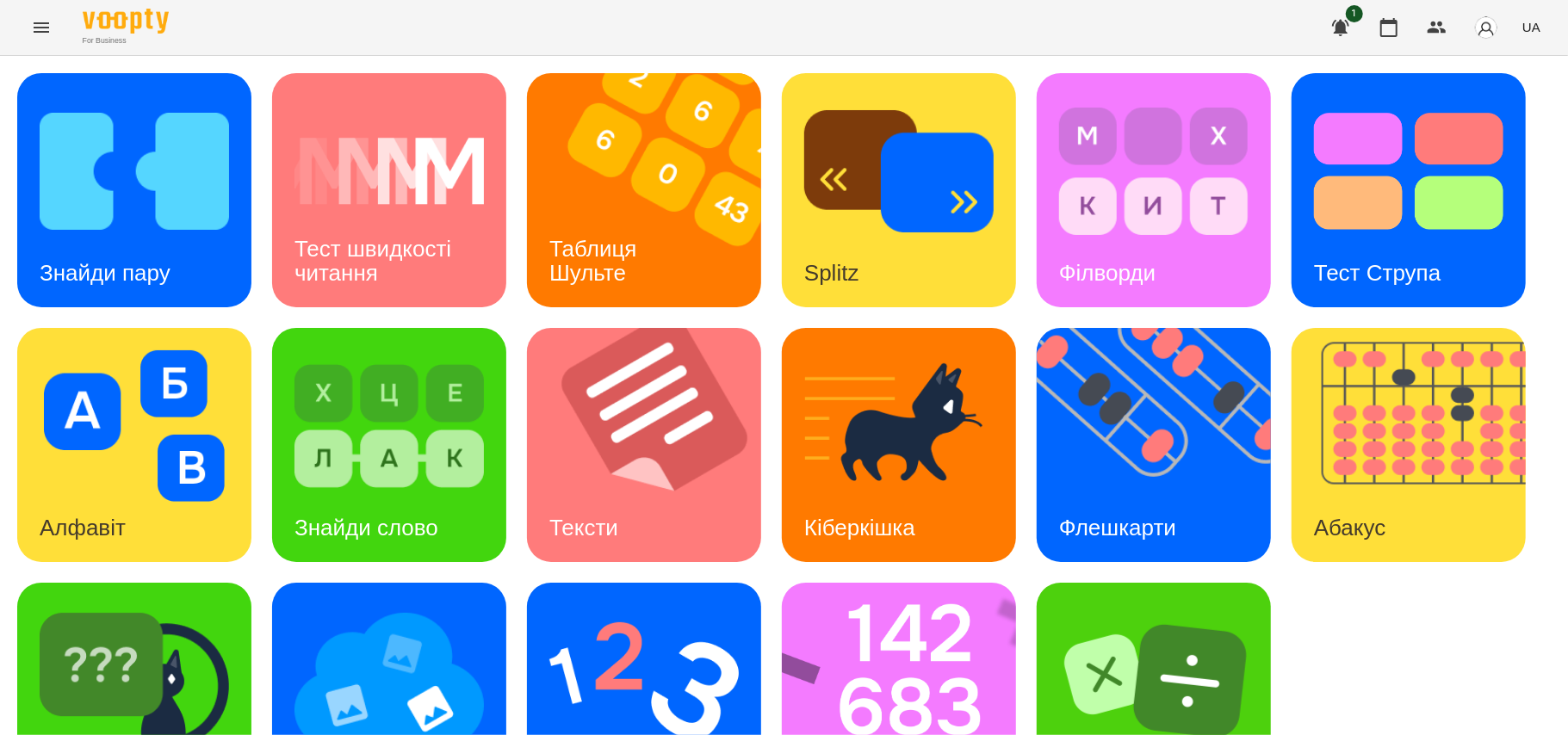 scroll, scrollTop: 98, scrollLeft: 0, axis: vertical 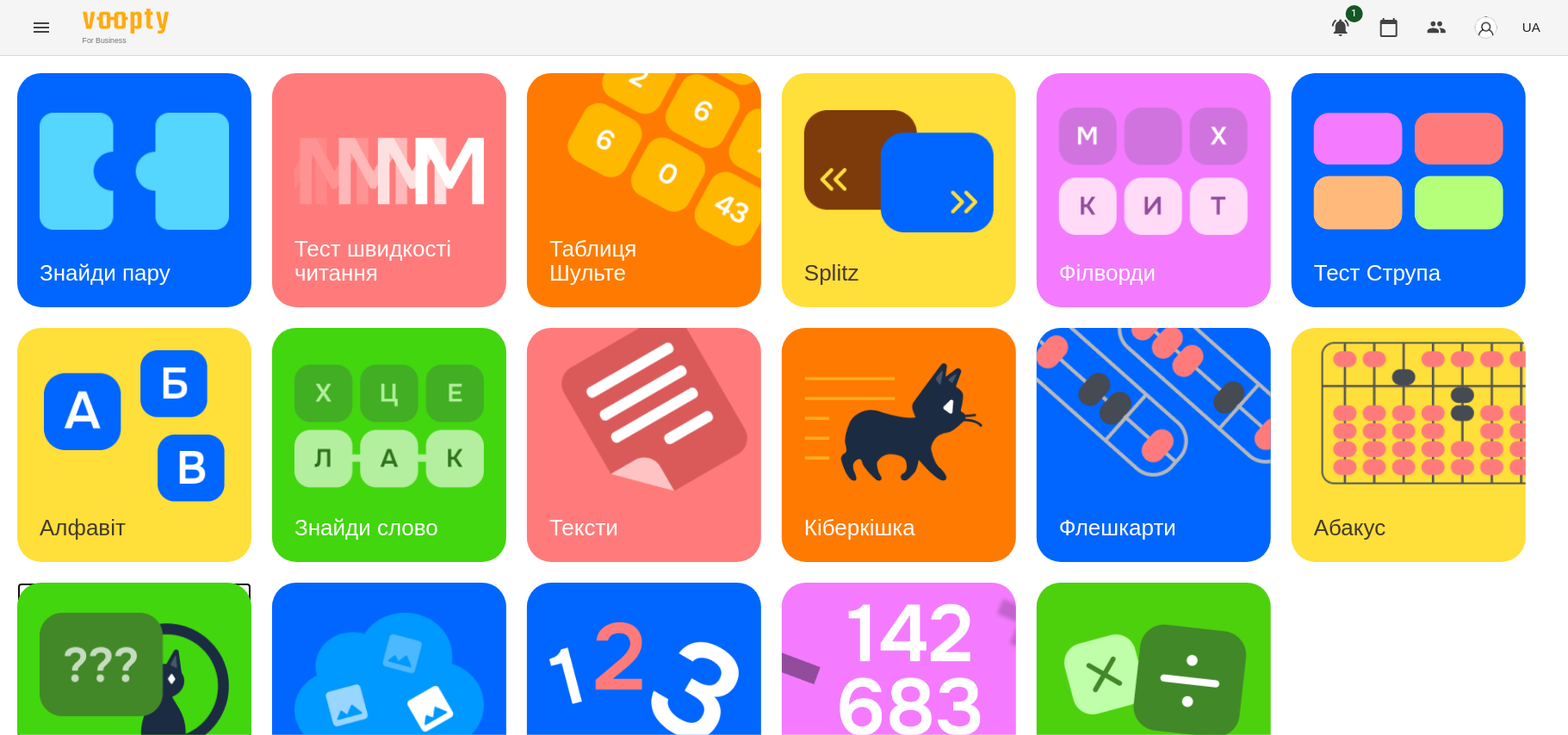 click at bounding box center (134, 681) 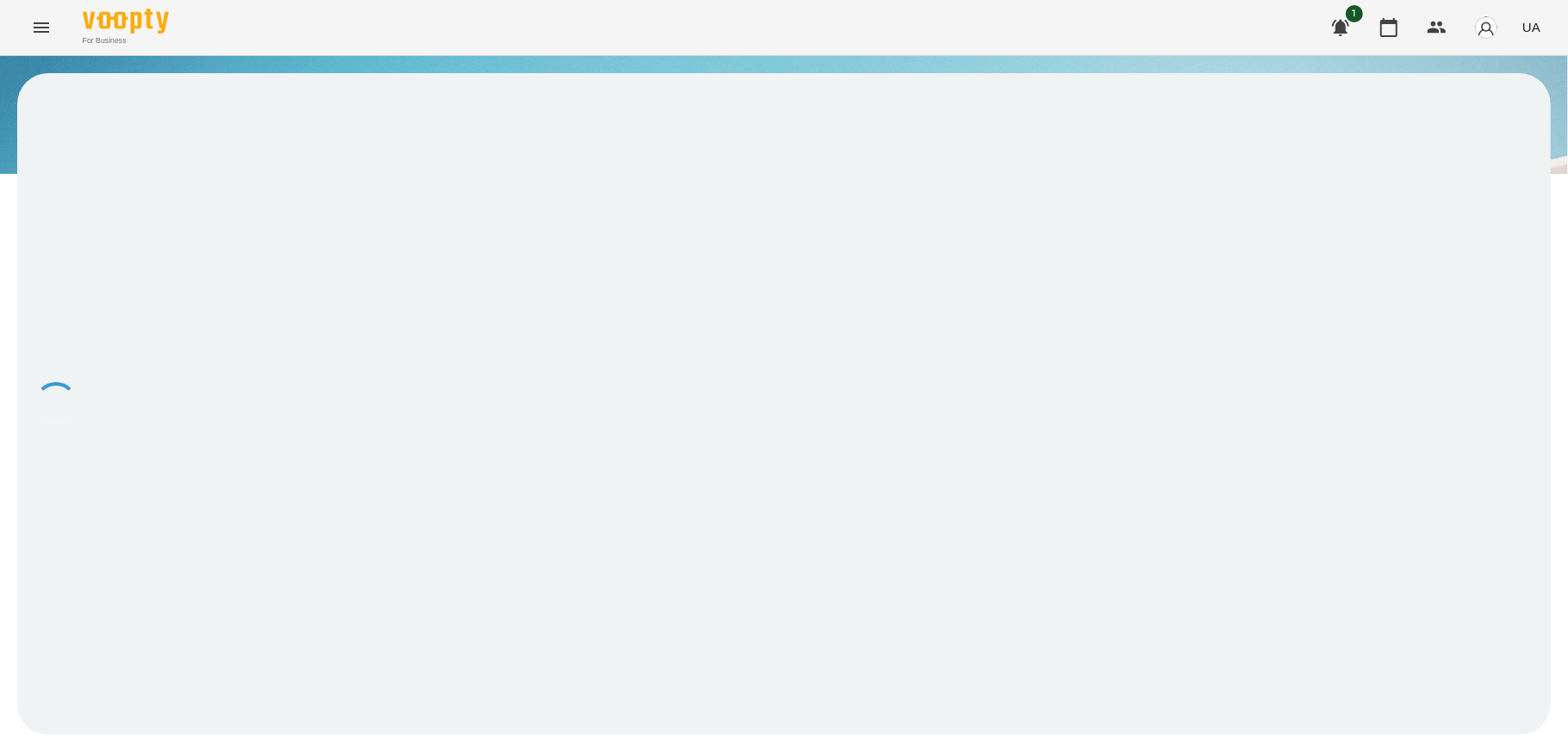 scroll, scrollTop: 0, scrollLeft: 0, axis: both 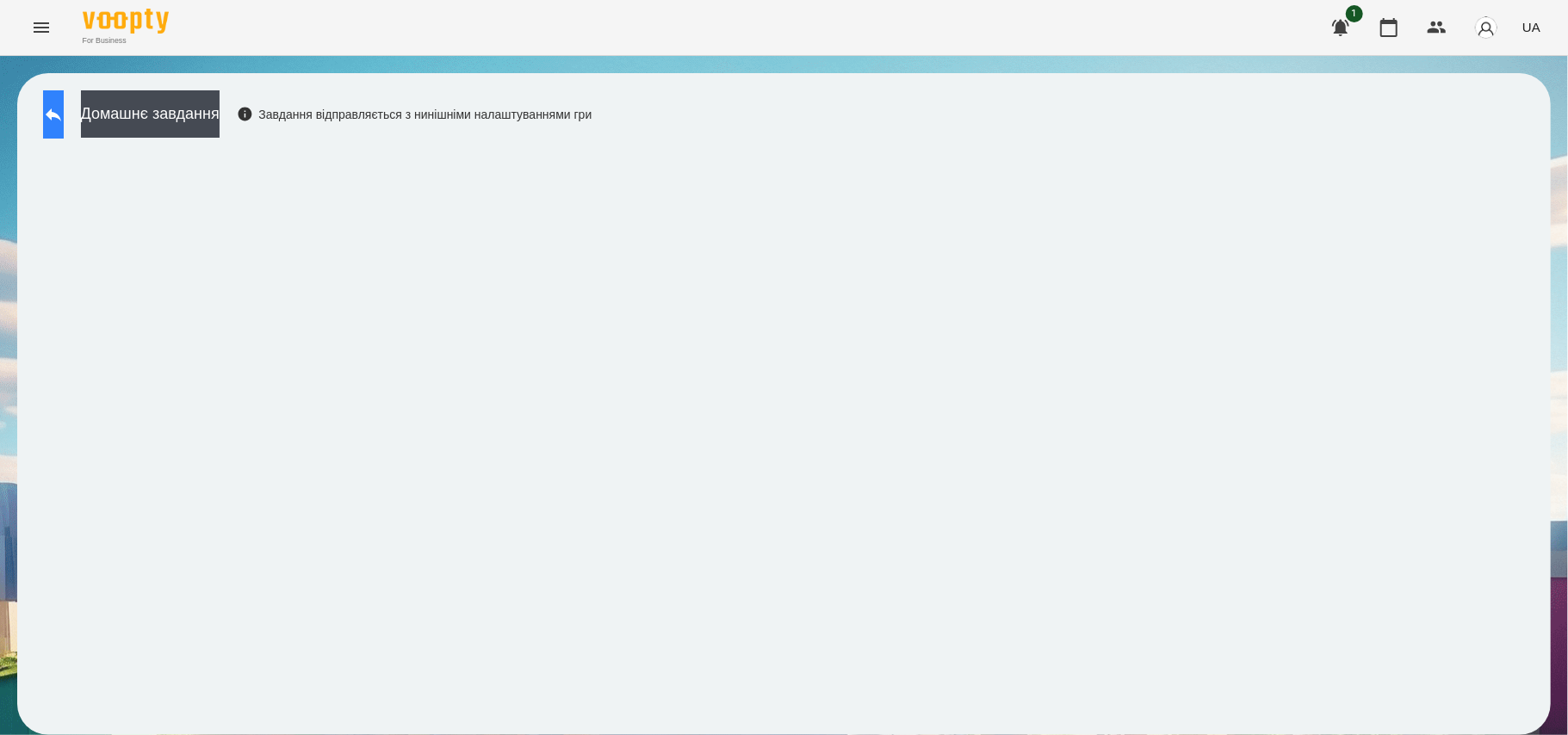 click at bounding box center [53, 114] 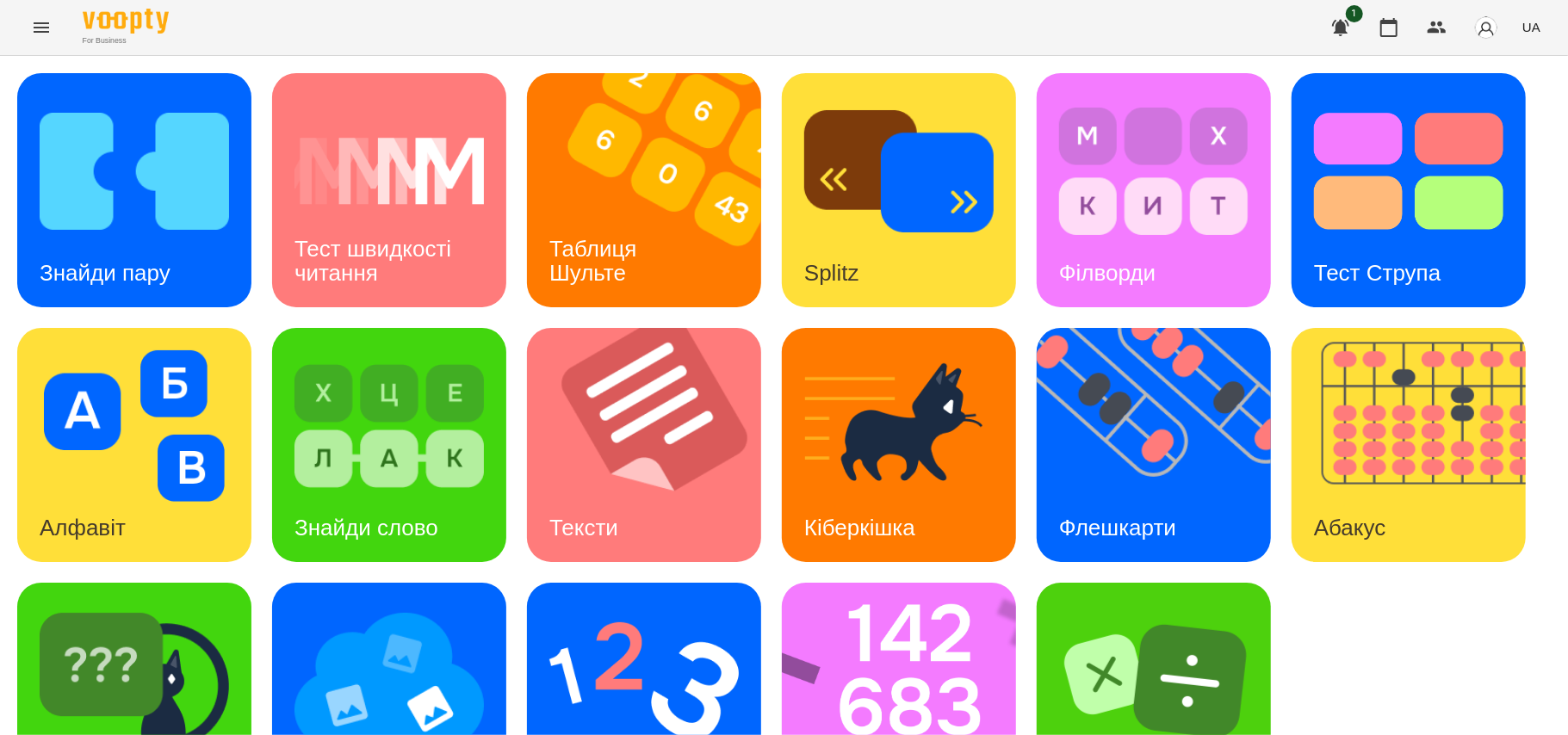 click on "Знайди пару Тест швидкості читання Таблиця
Шульте Splitz Філворди Тест Струпа Алфавіт Знайди слово Тексти Кіберкішка Флешкарти Абакус Знайди
Кіберкішку Мнемотехніка Ментальний
рахунок Стовпці Ділення множення" at bounding box center [784, 445] 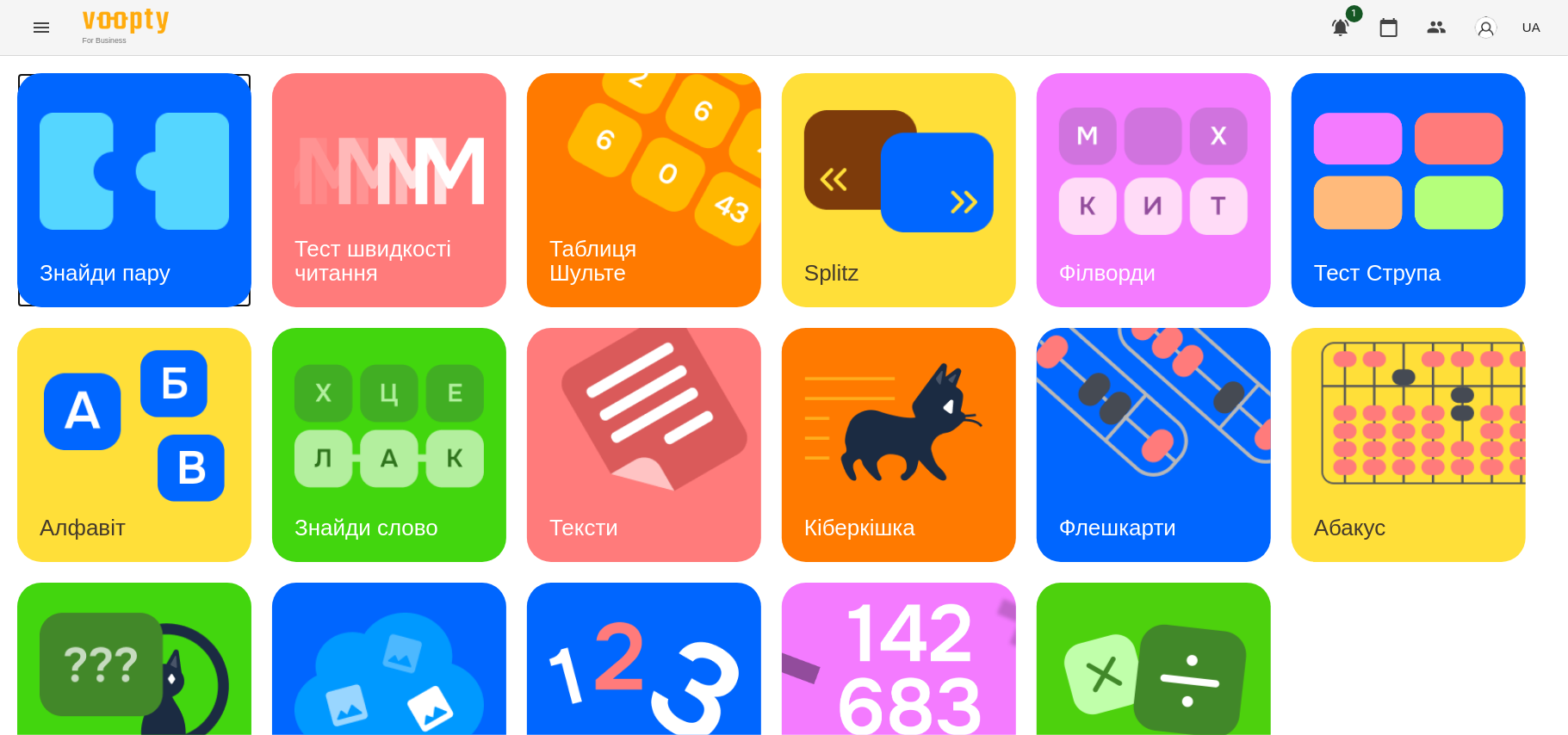 click at bounding box center (134, 171) 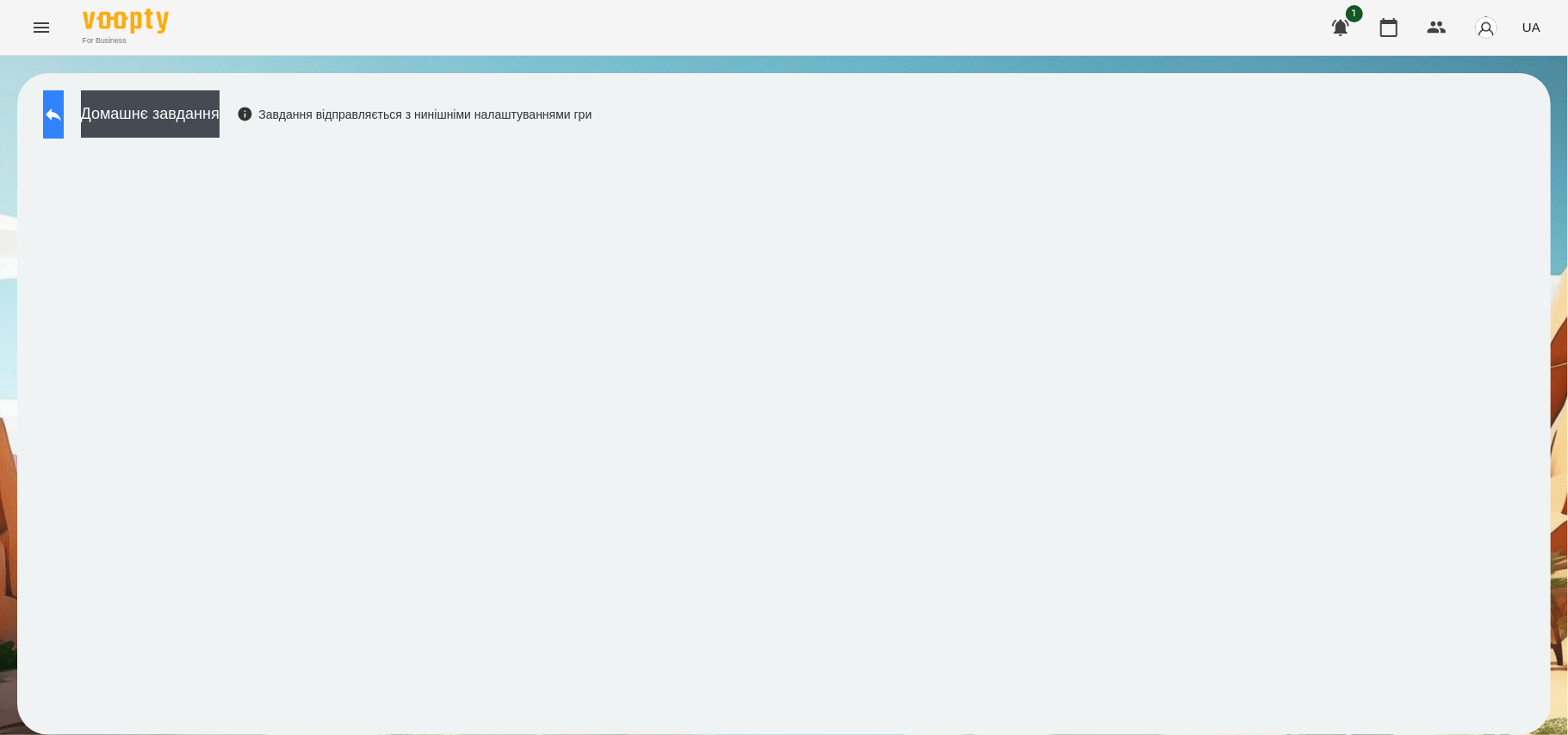 click 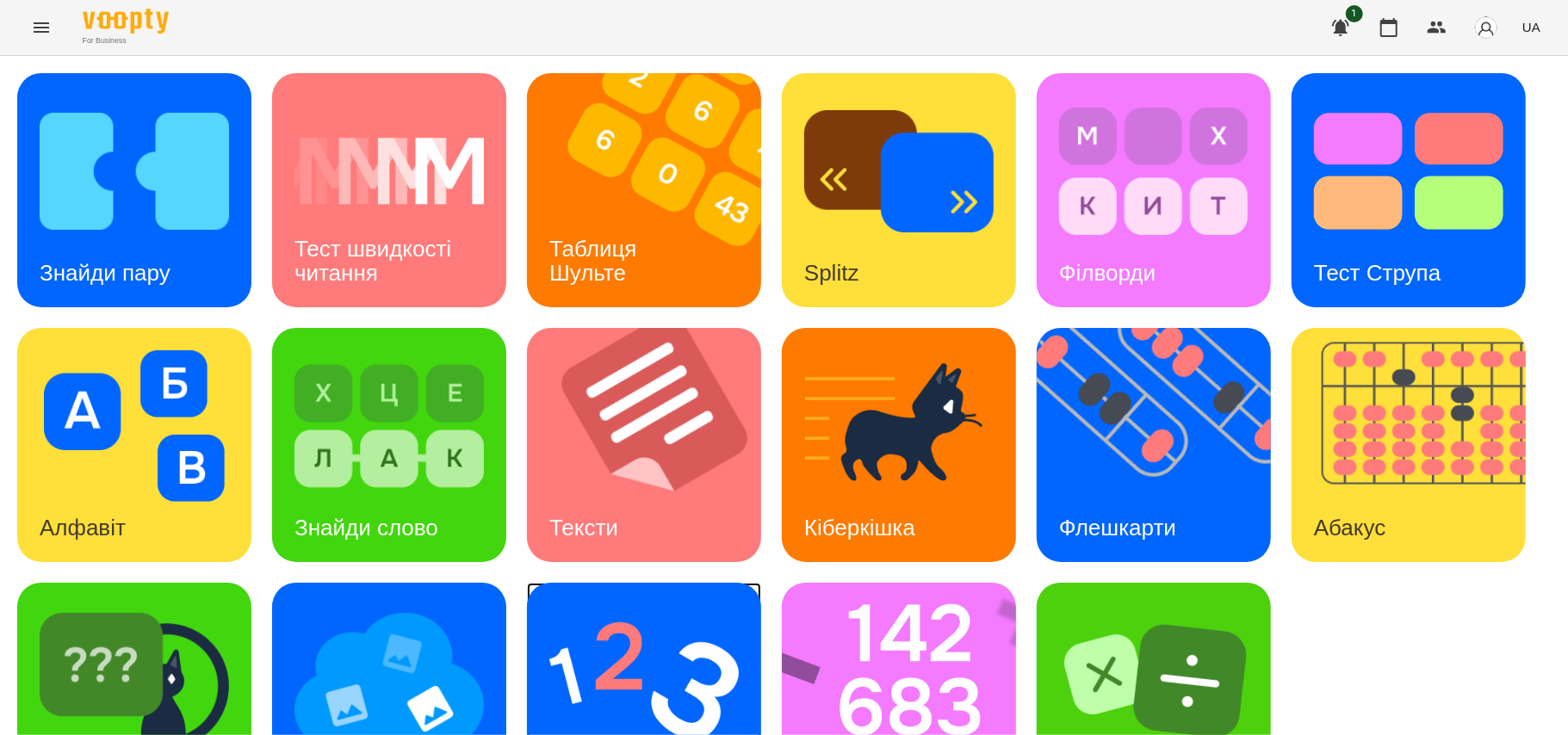 click at bounding box center [644, 681] 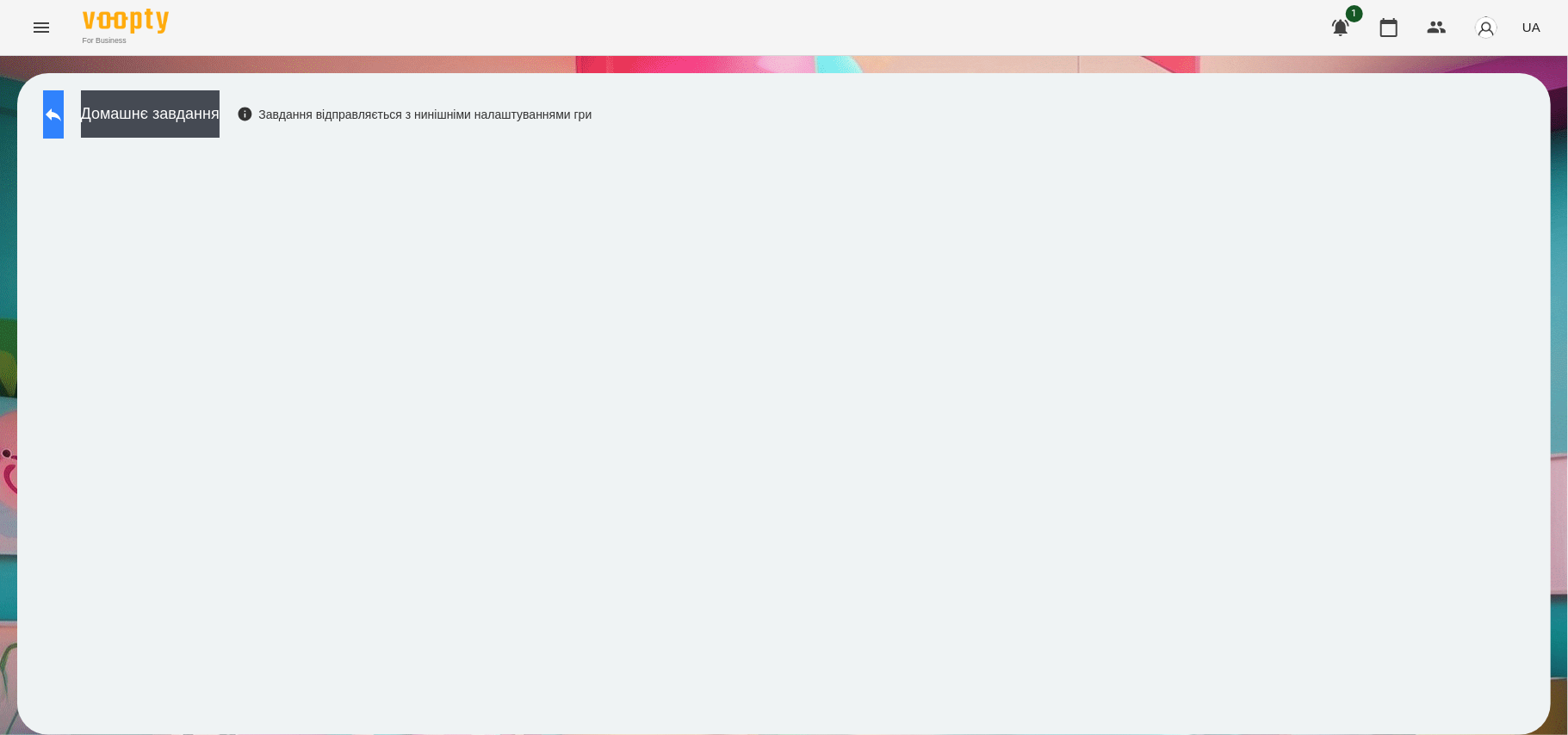 click 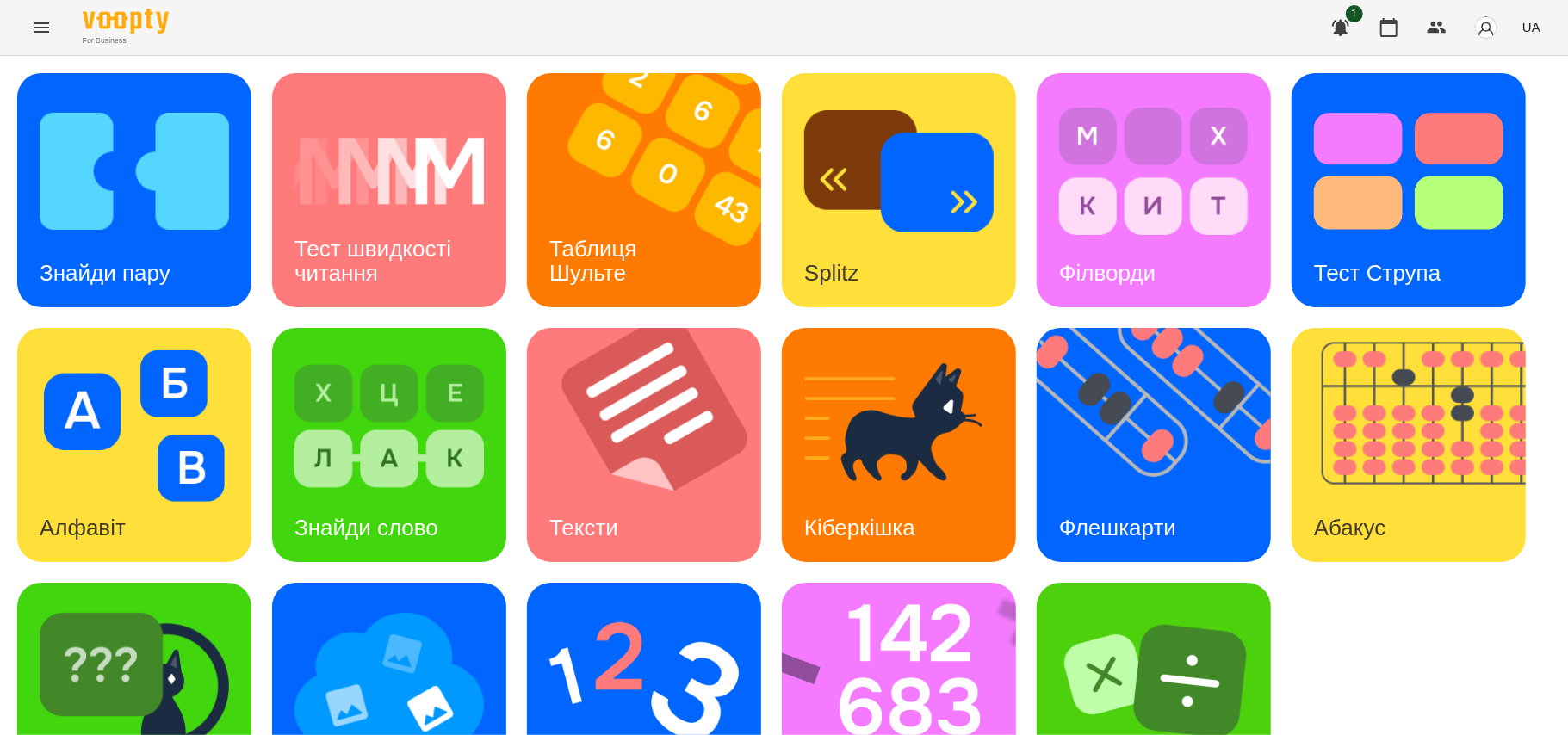 scroll, scrollTop: 98, scrollLeft: 0, axis: vertical 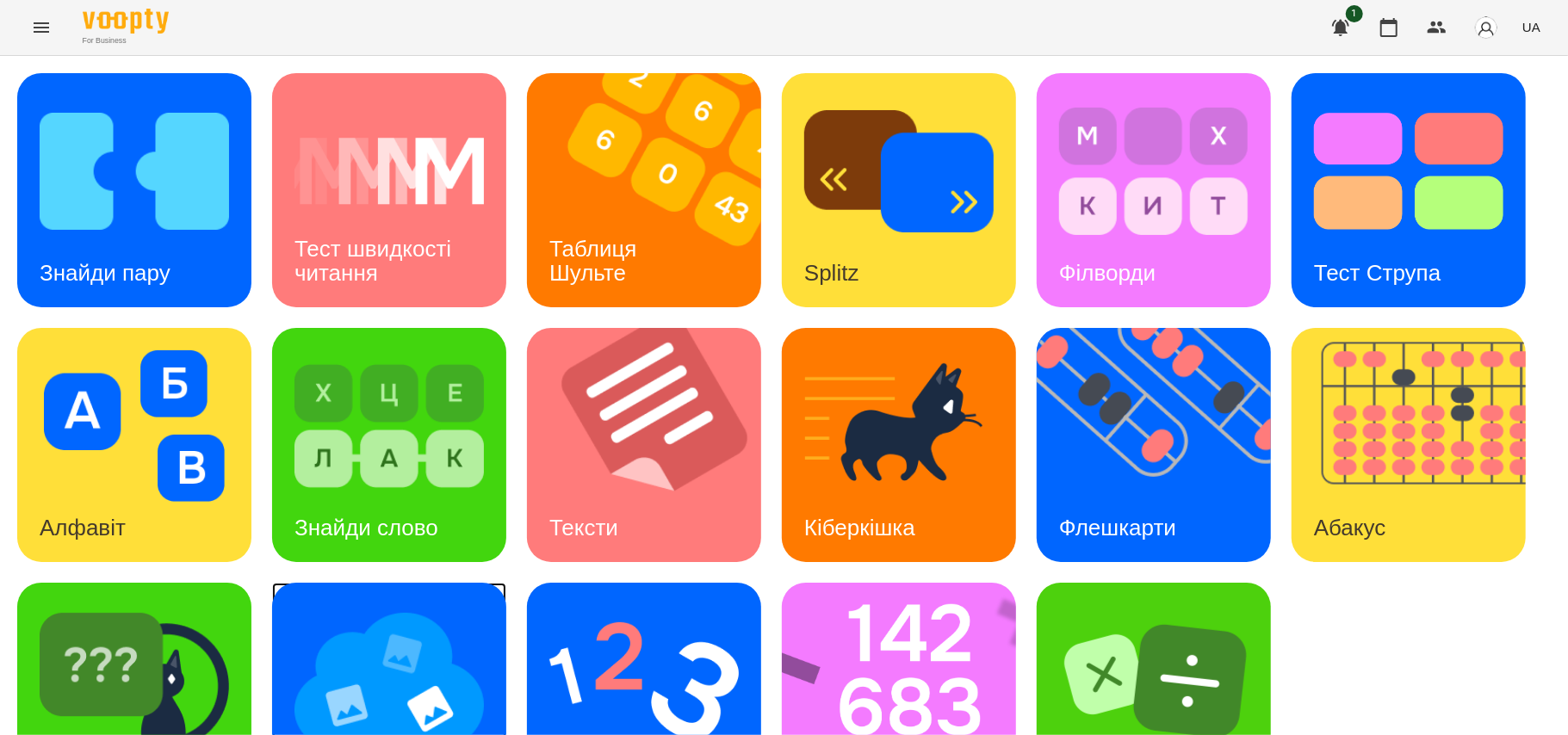 click on "Мнемотехніка" at bounding box center (366, 782) 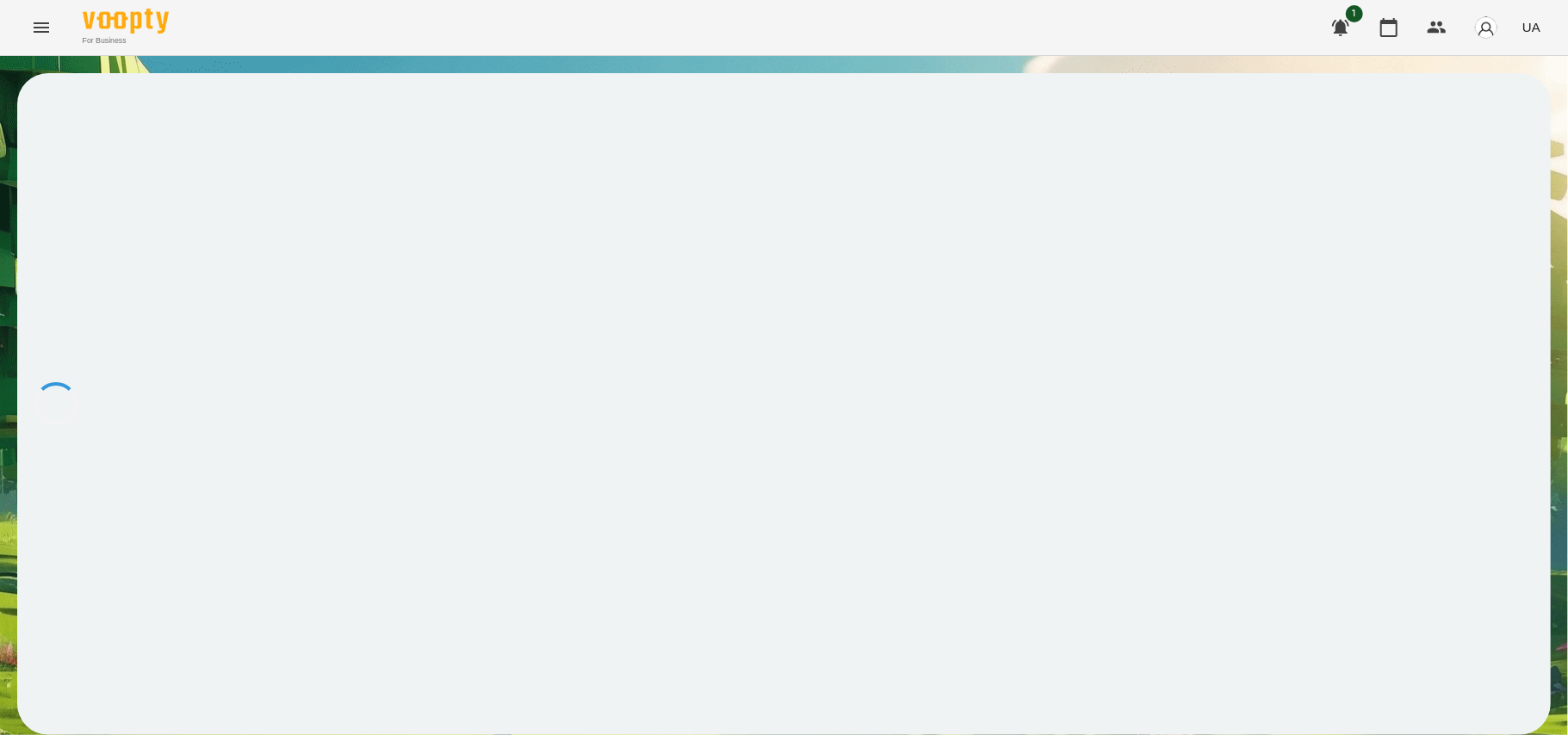 scroll, scrollTop: 0, scrollLeft: 0, axis: both 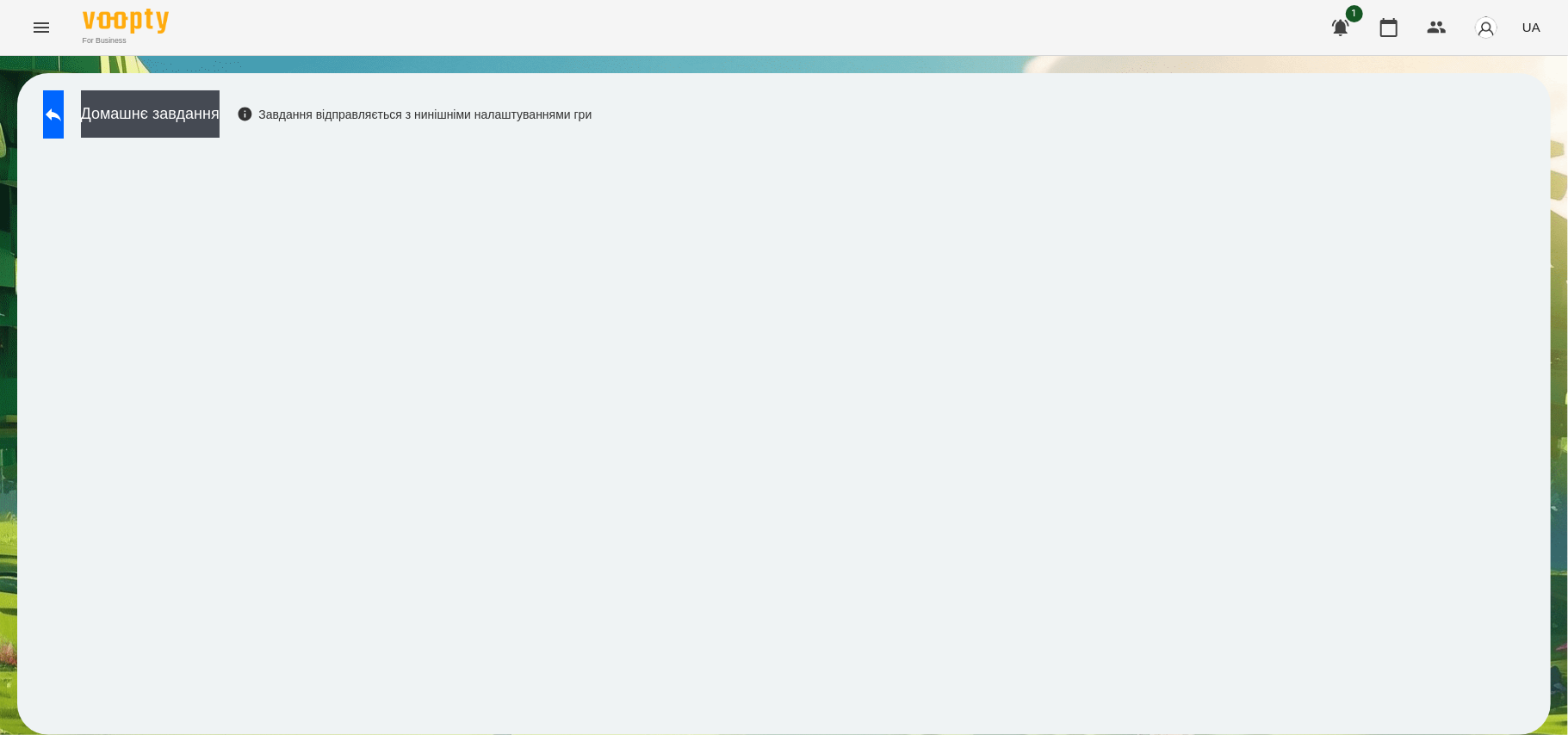 click on "Домашнє завдання Завдання відправляється з нинішніми налаштуваннями гри" at bounding box center (784, 404) 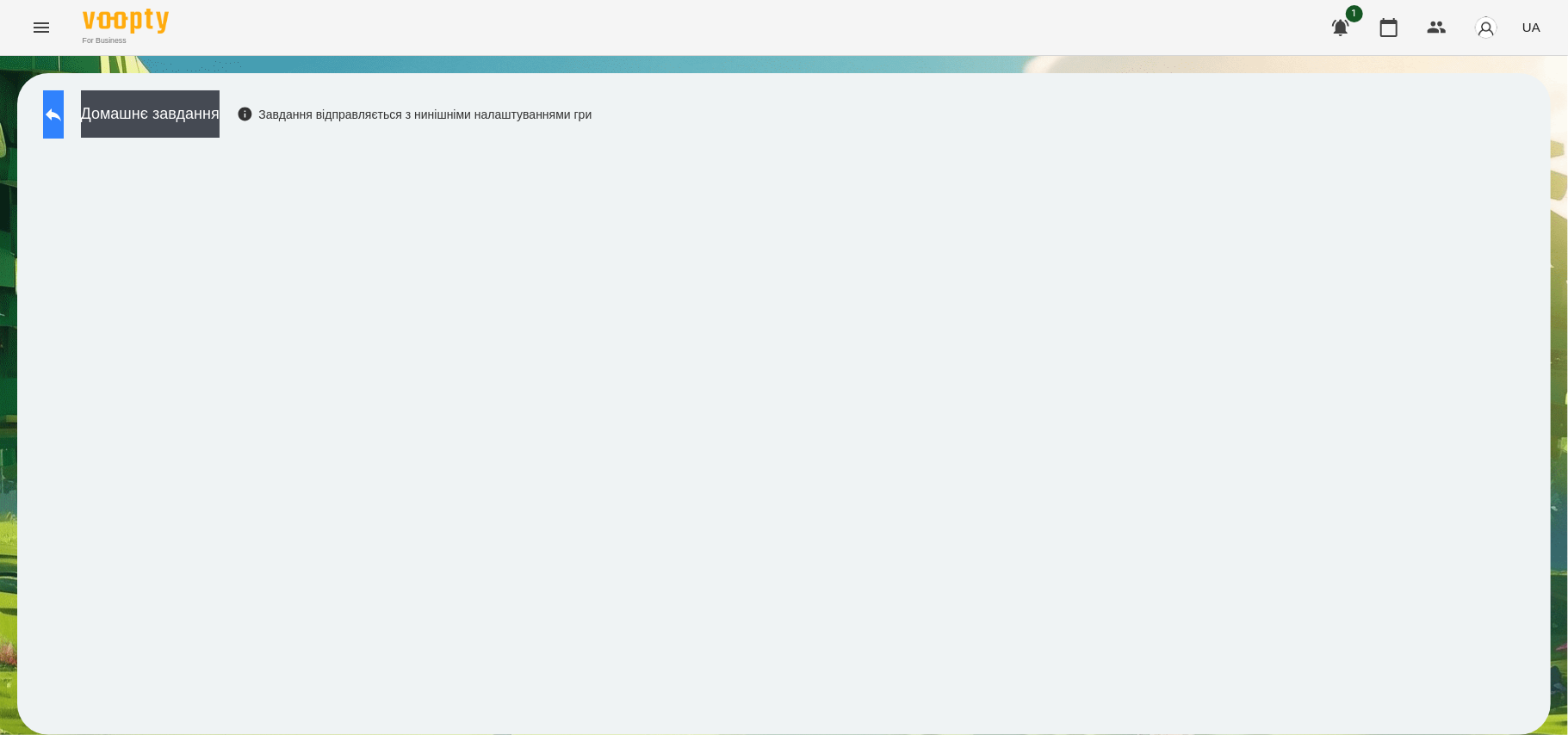 click at bounding box center (53, 114) 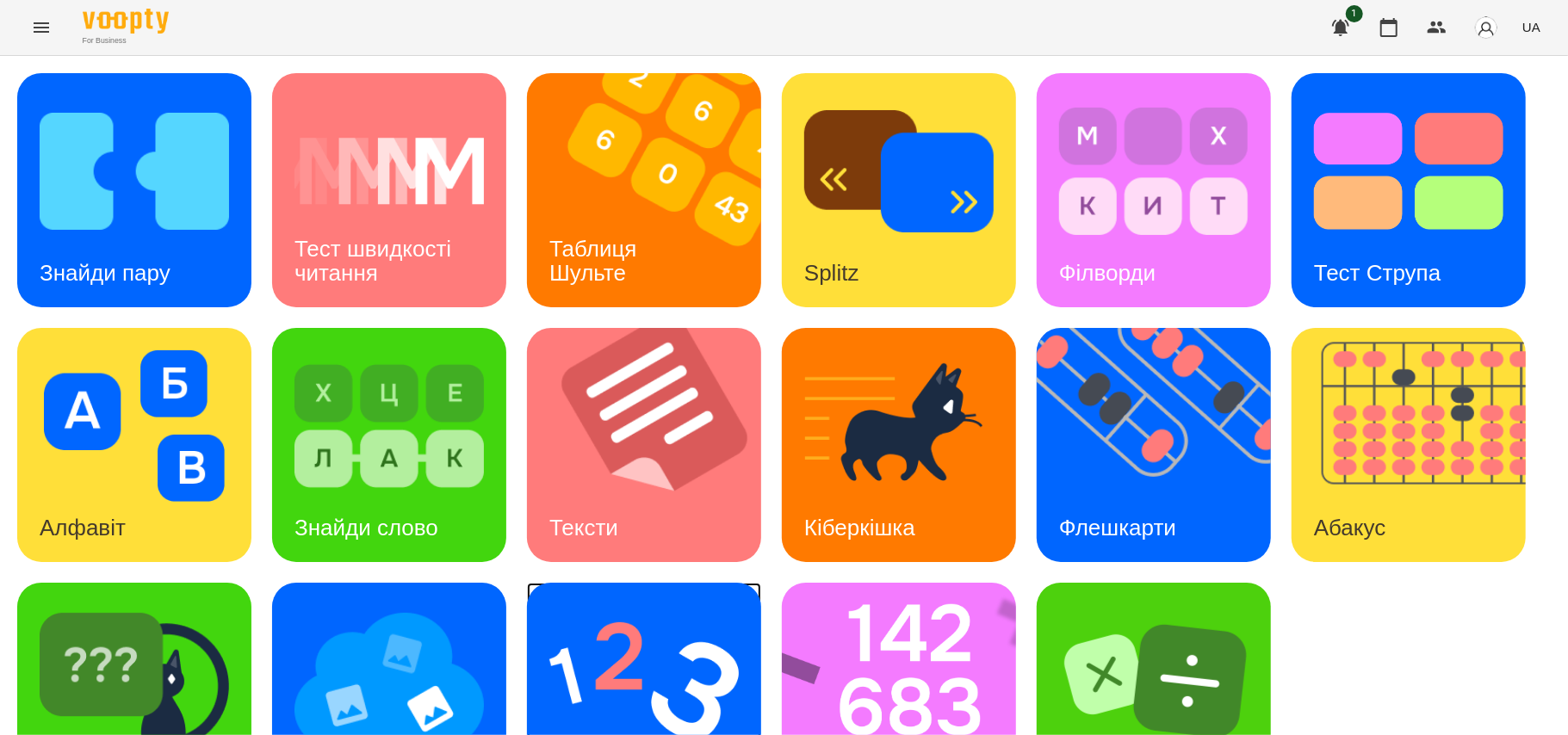 click at bounding box center [644, 681] 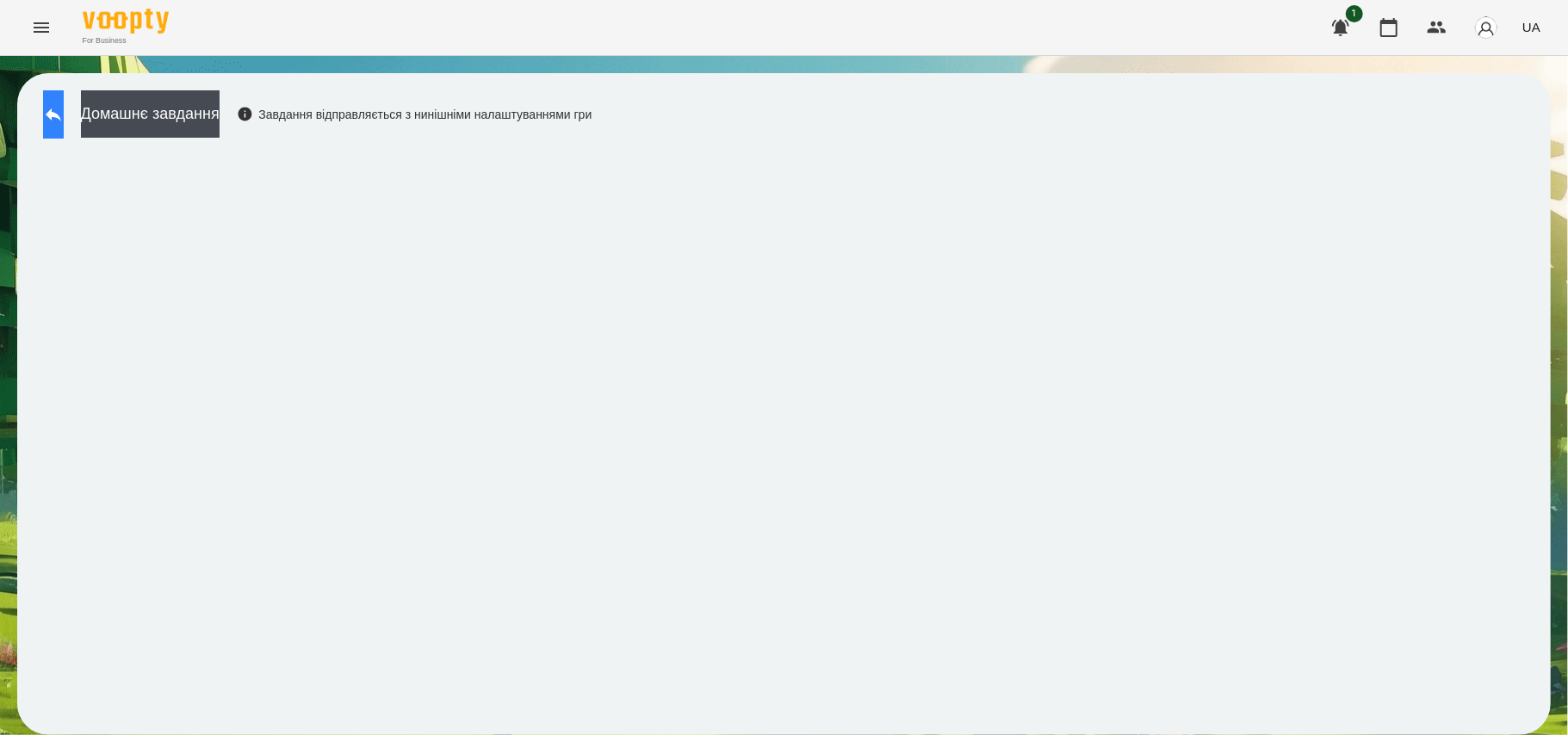 click at bounding box center [53, 114] 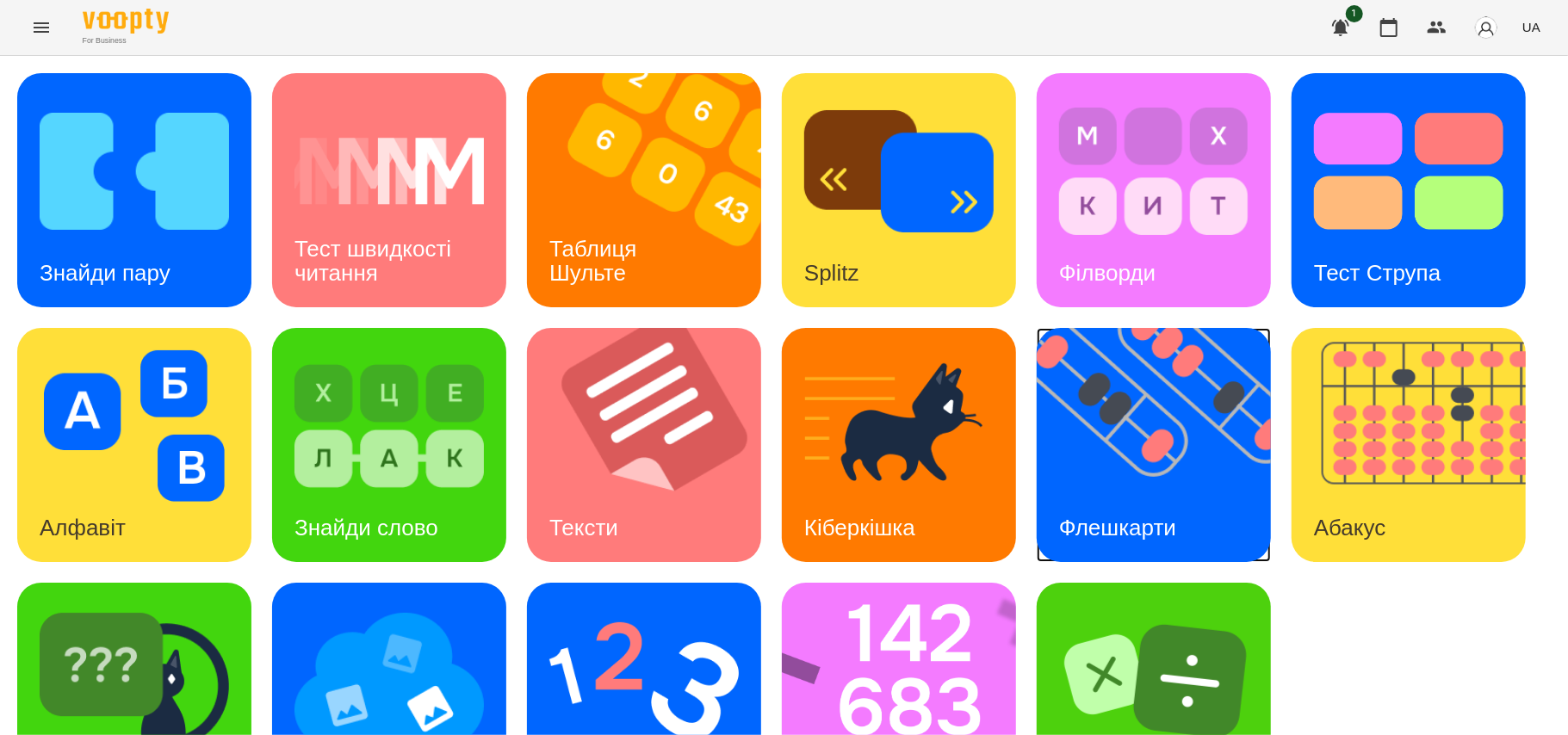 click on "Флешкарти" at bounding box center [1118, 528] 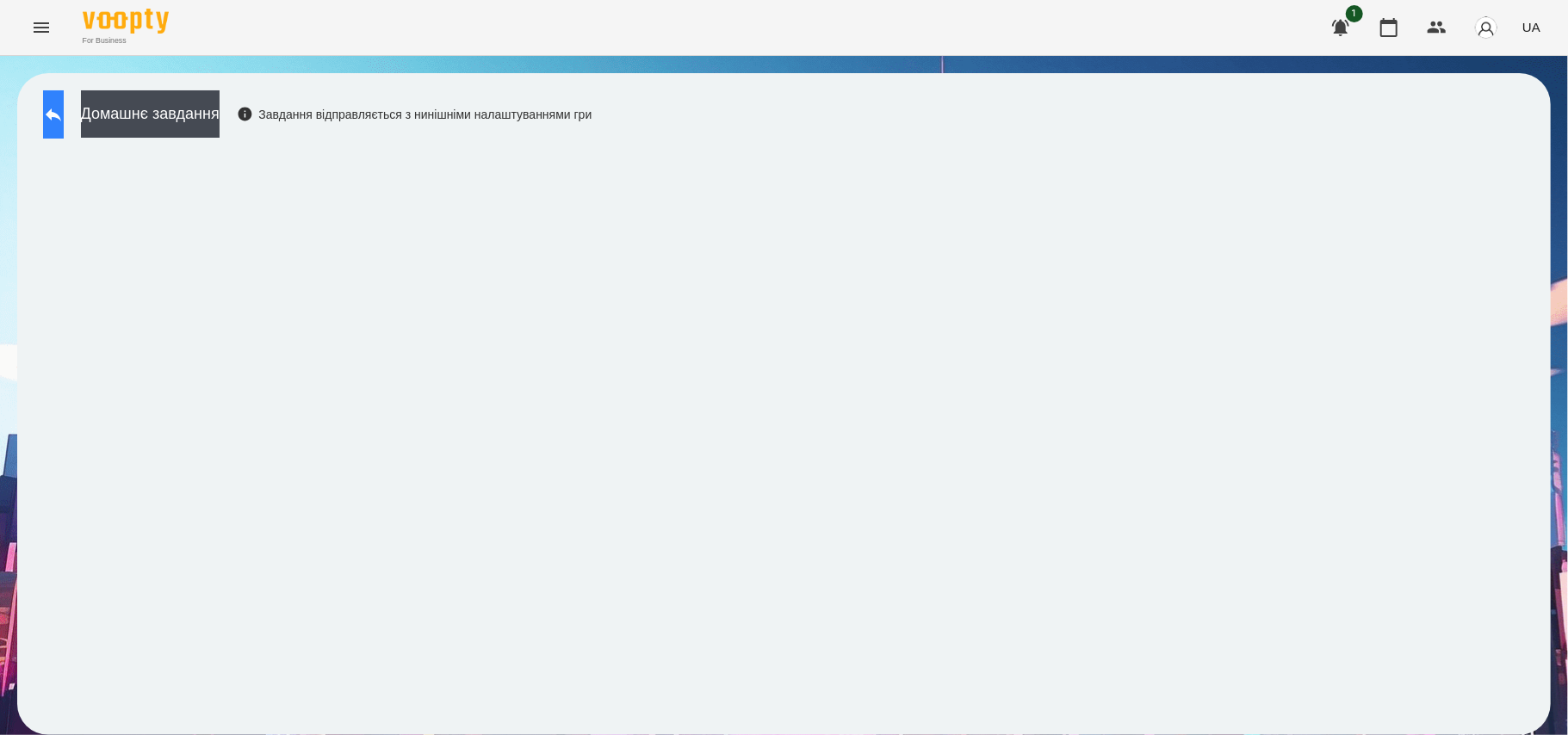 click at bounding box center [53, 114] 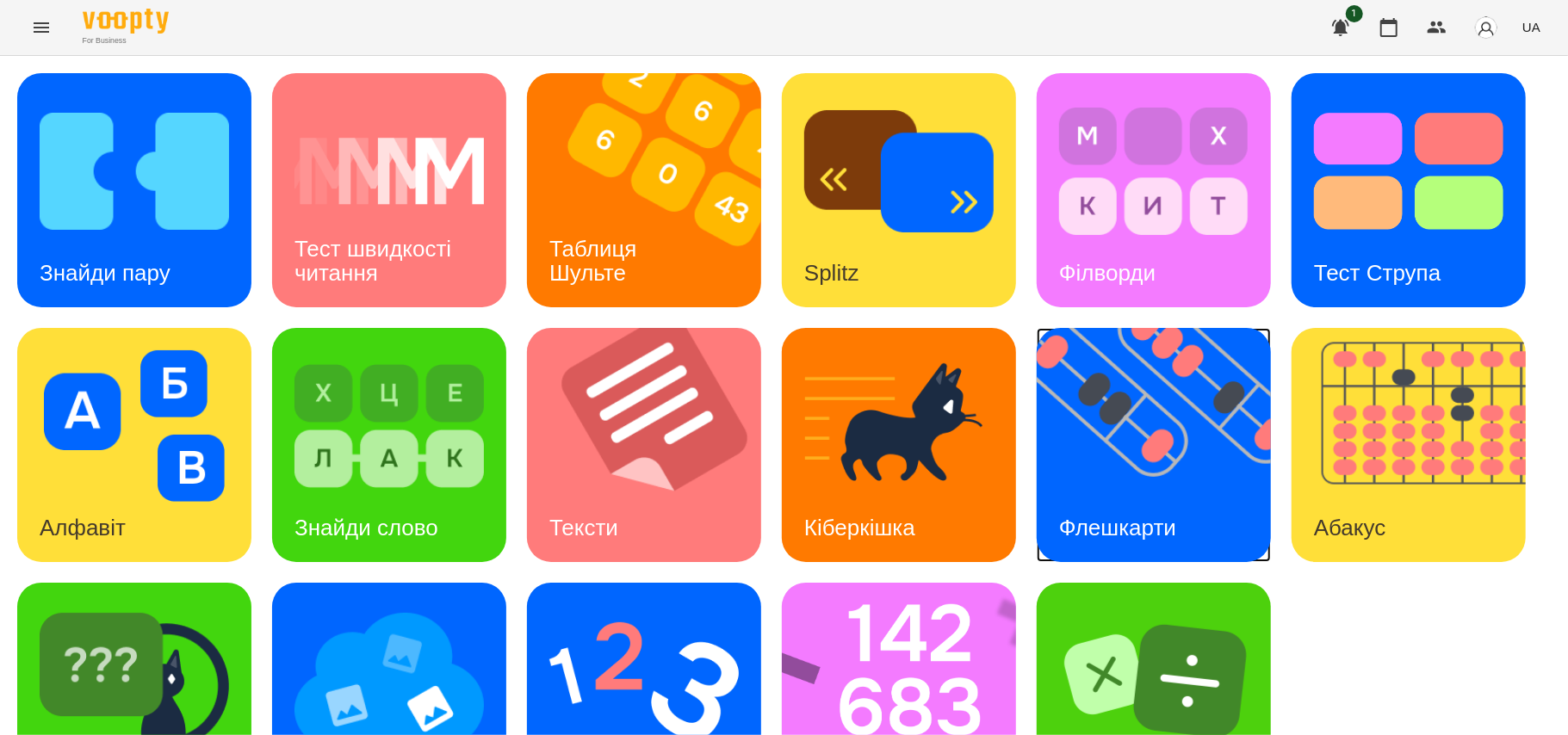 click at bounding box center (1164, 445) 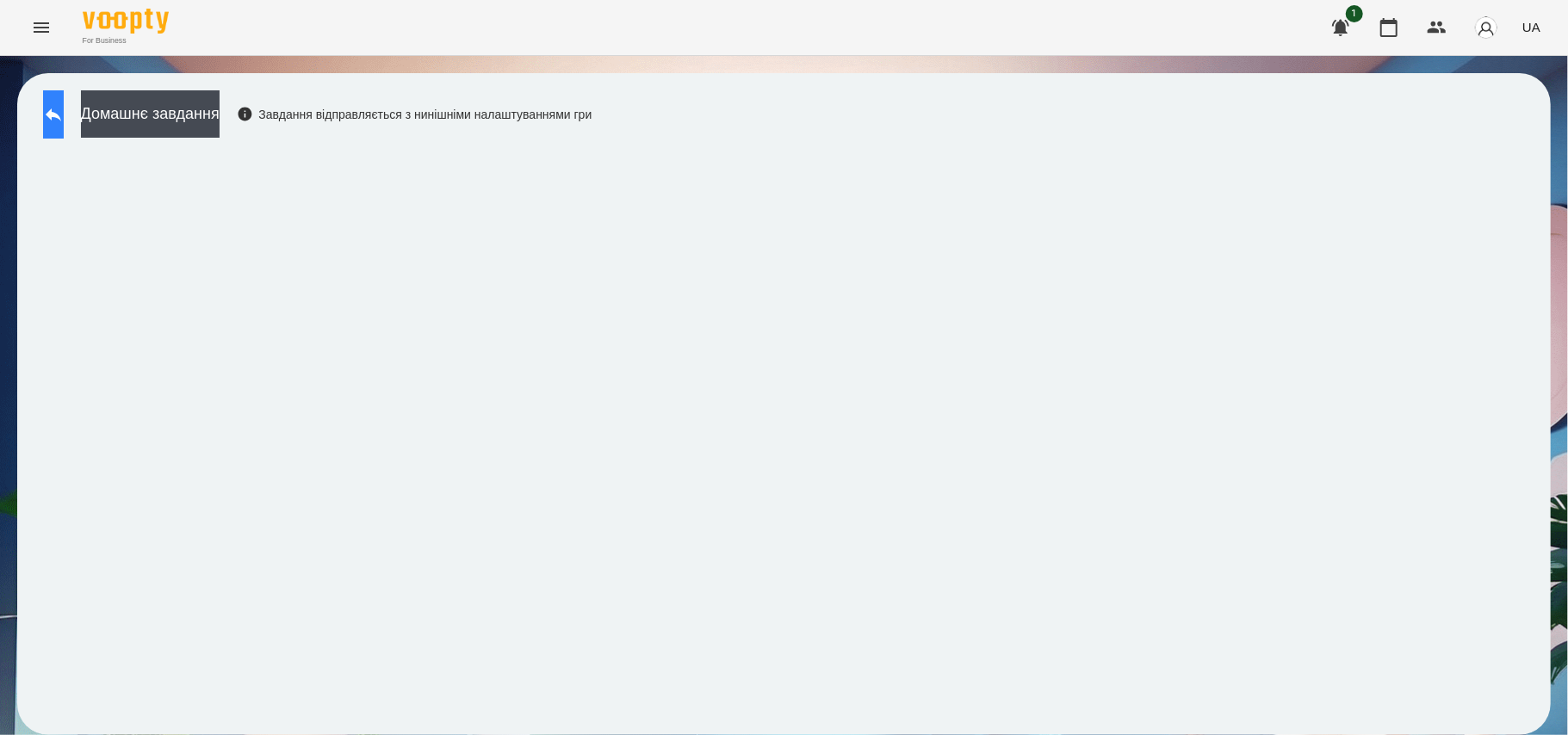 click 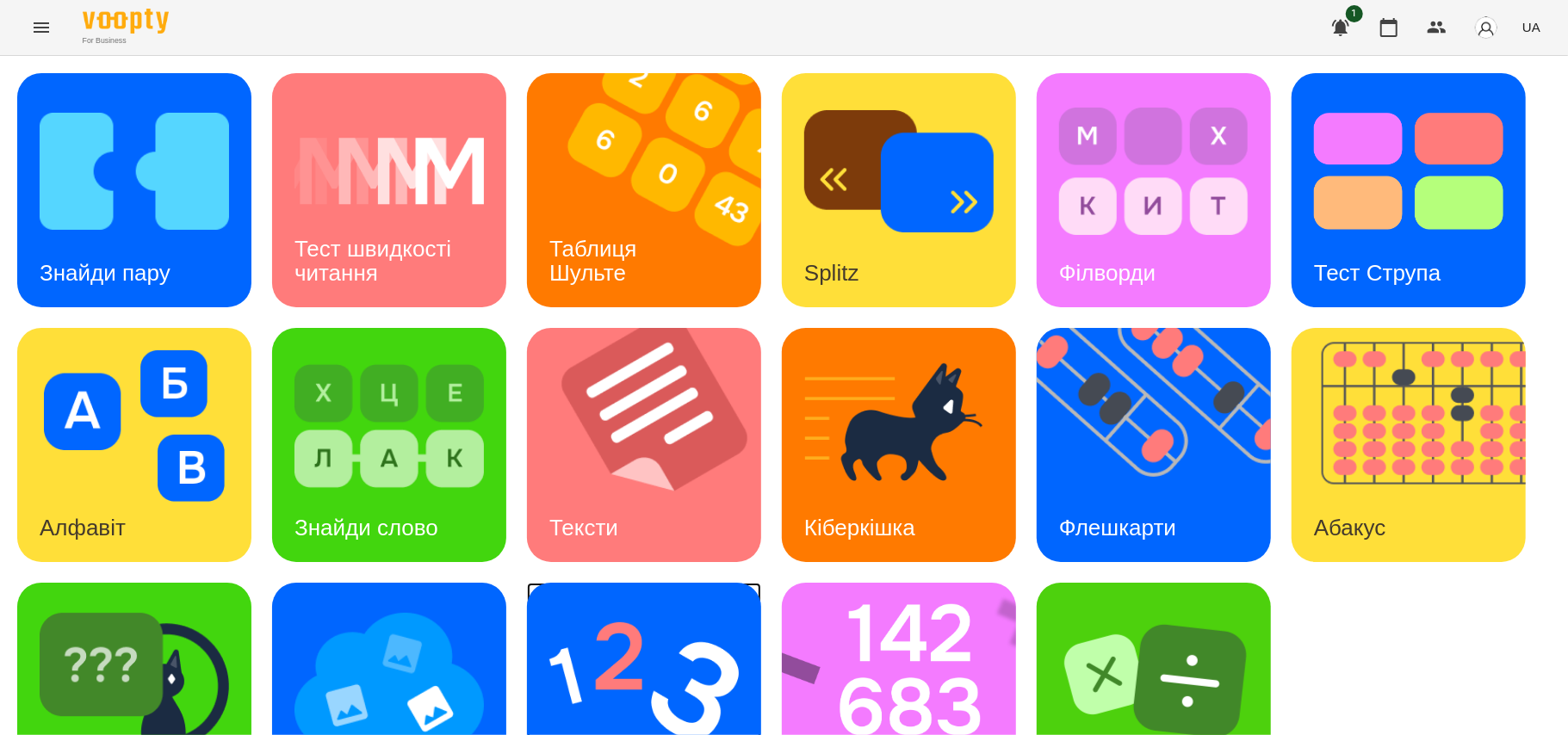 click at bounding box center [644, 681] 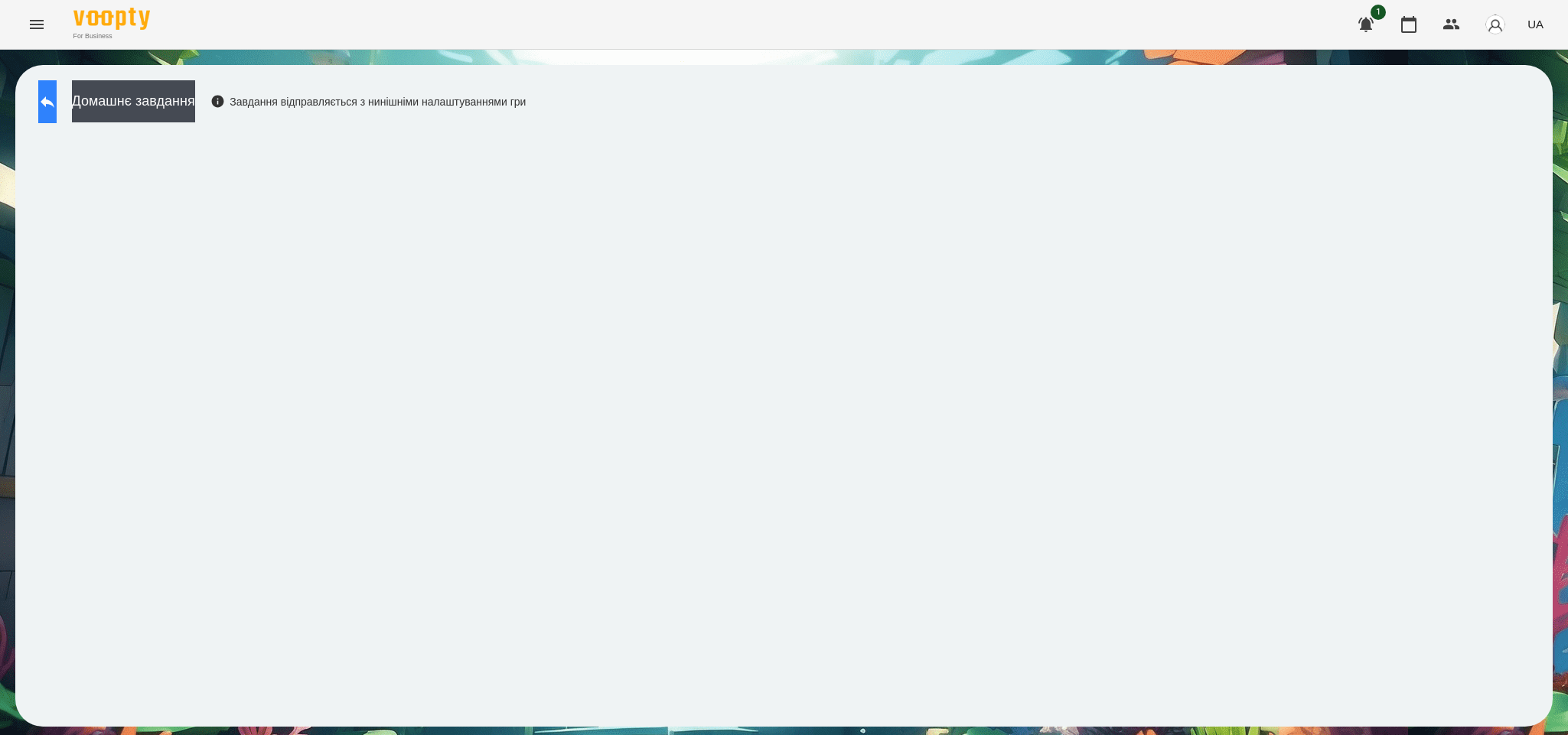click at bounding box center (47, 102) 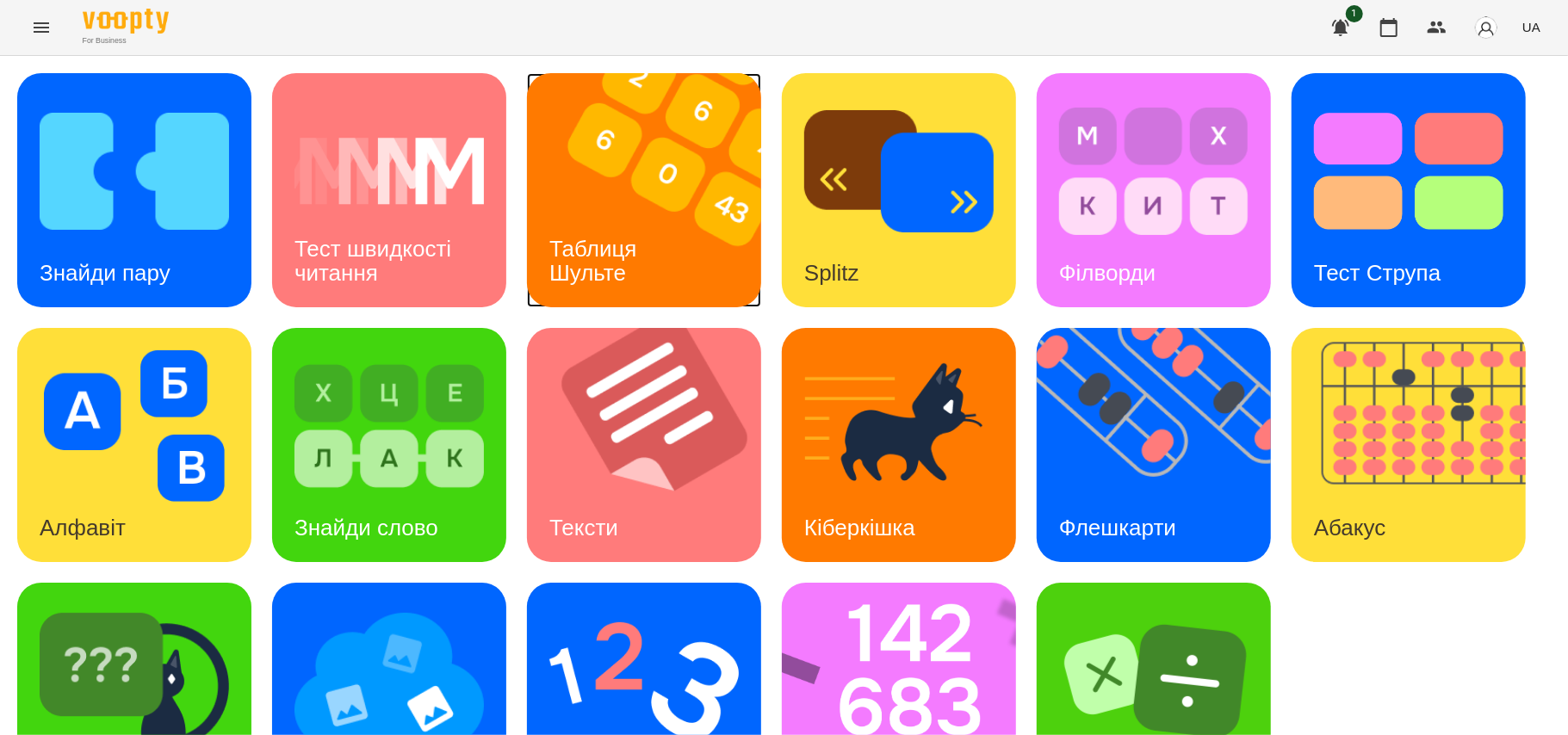 click at bounding box center (654, 190) 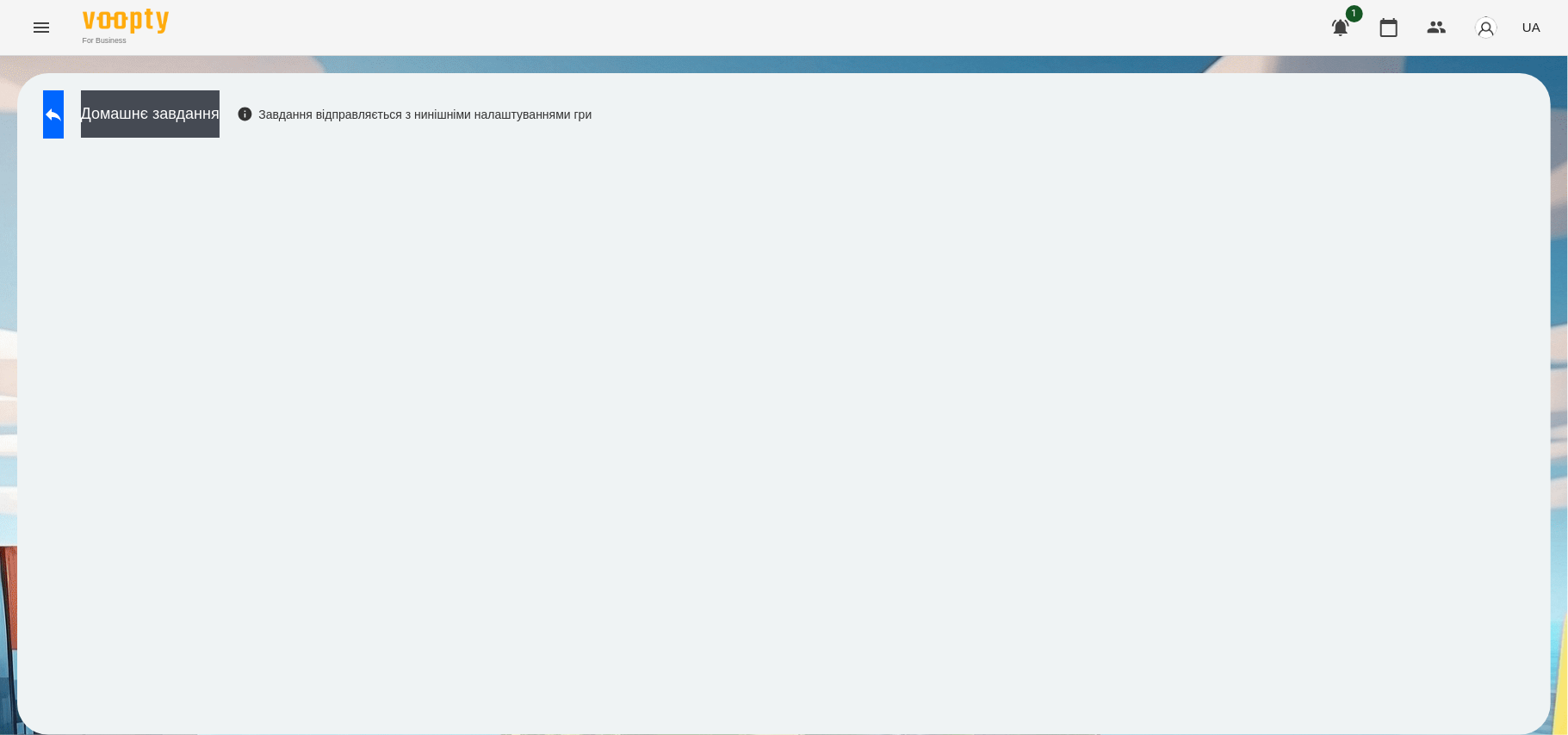 click on "Домашнє завдання Завдання відправляється з нинішніми налаштуваннями гри" at bounding box center (784, 404) 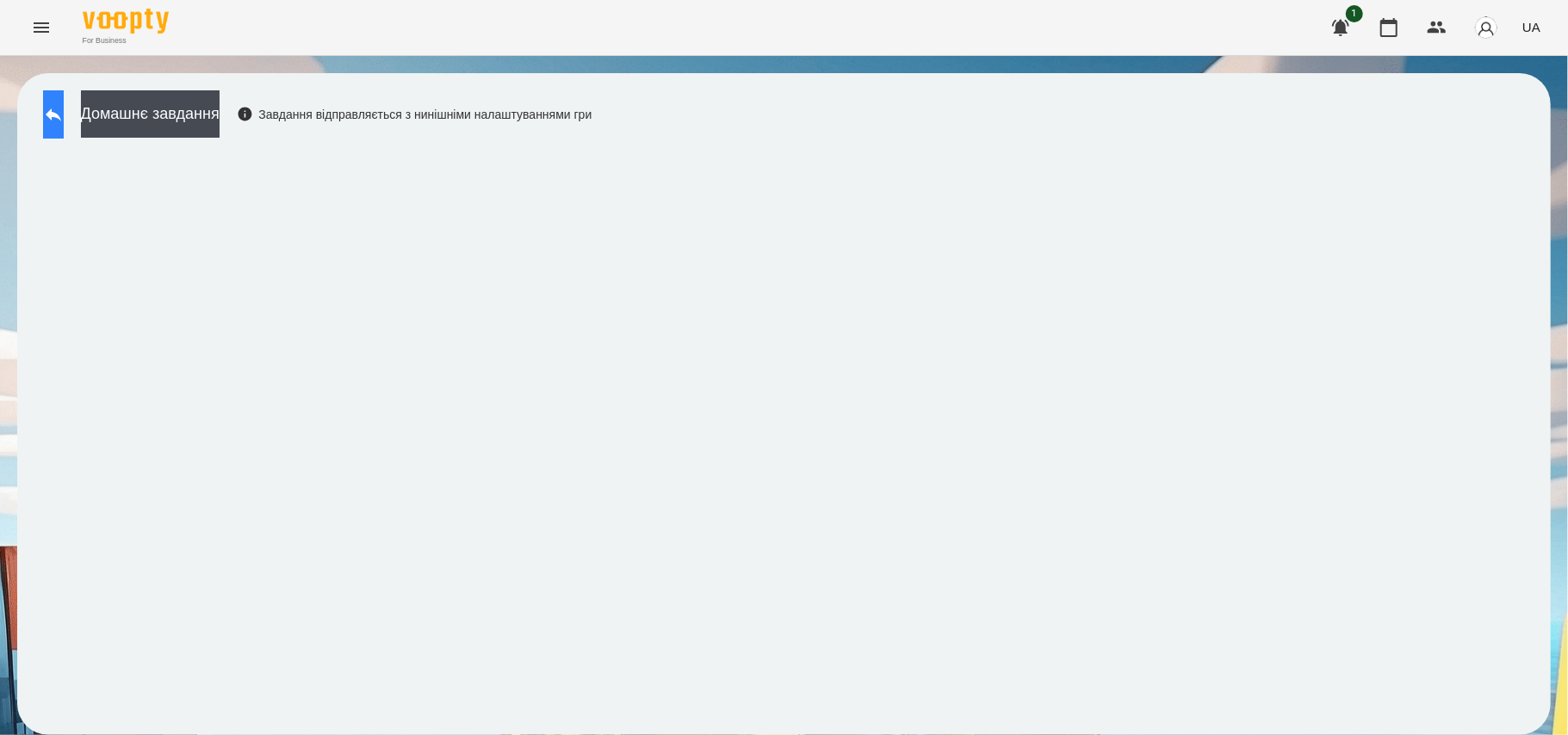 click 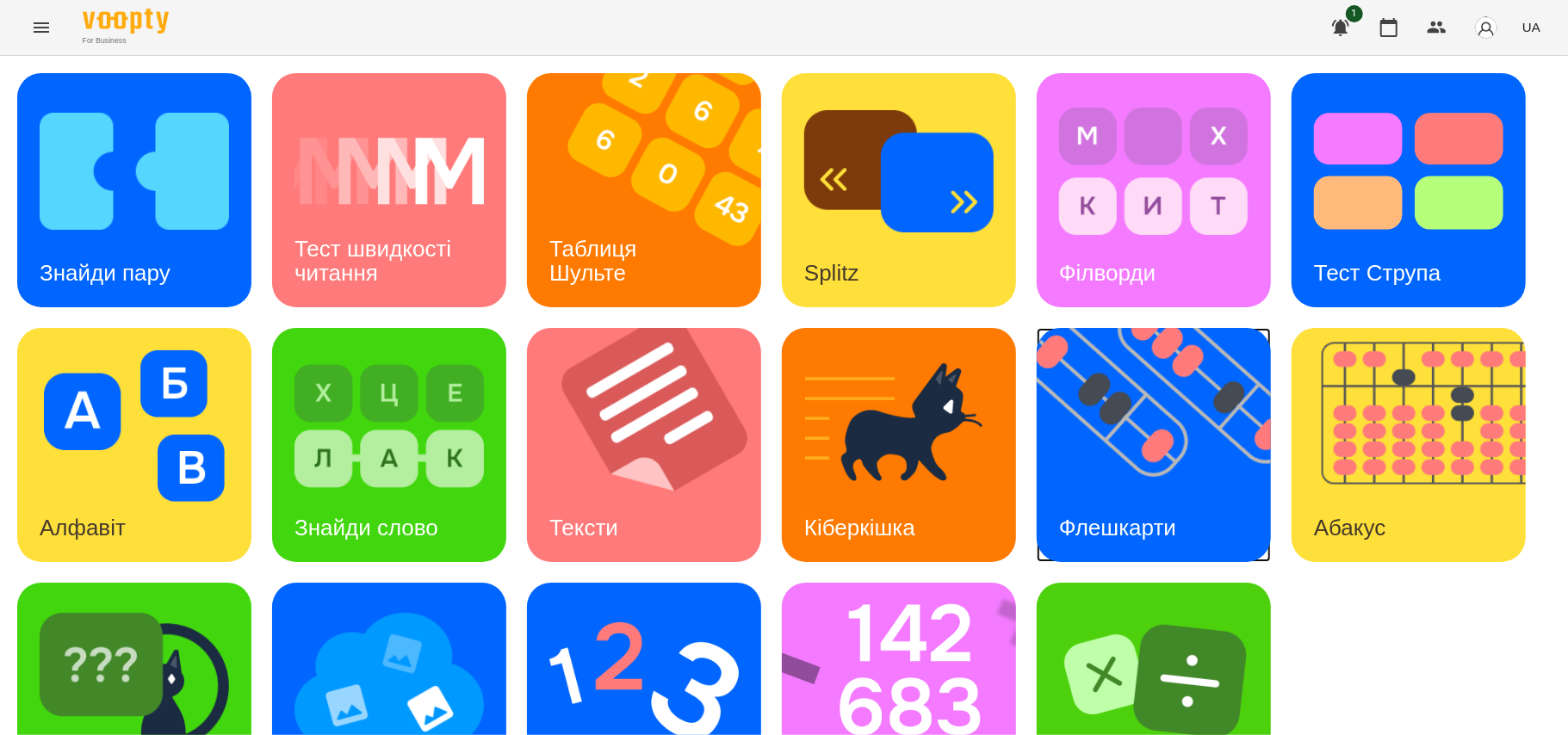 click at bounding box center (1164, 445) 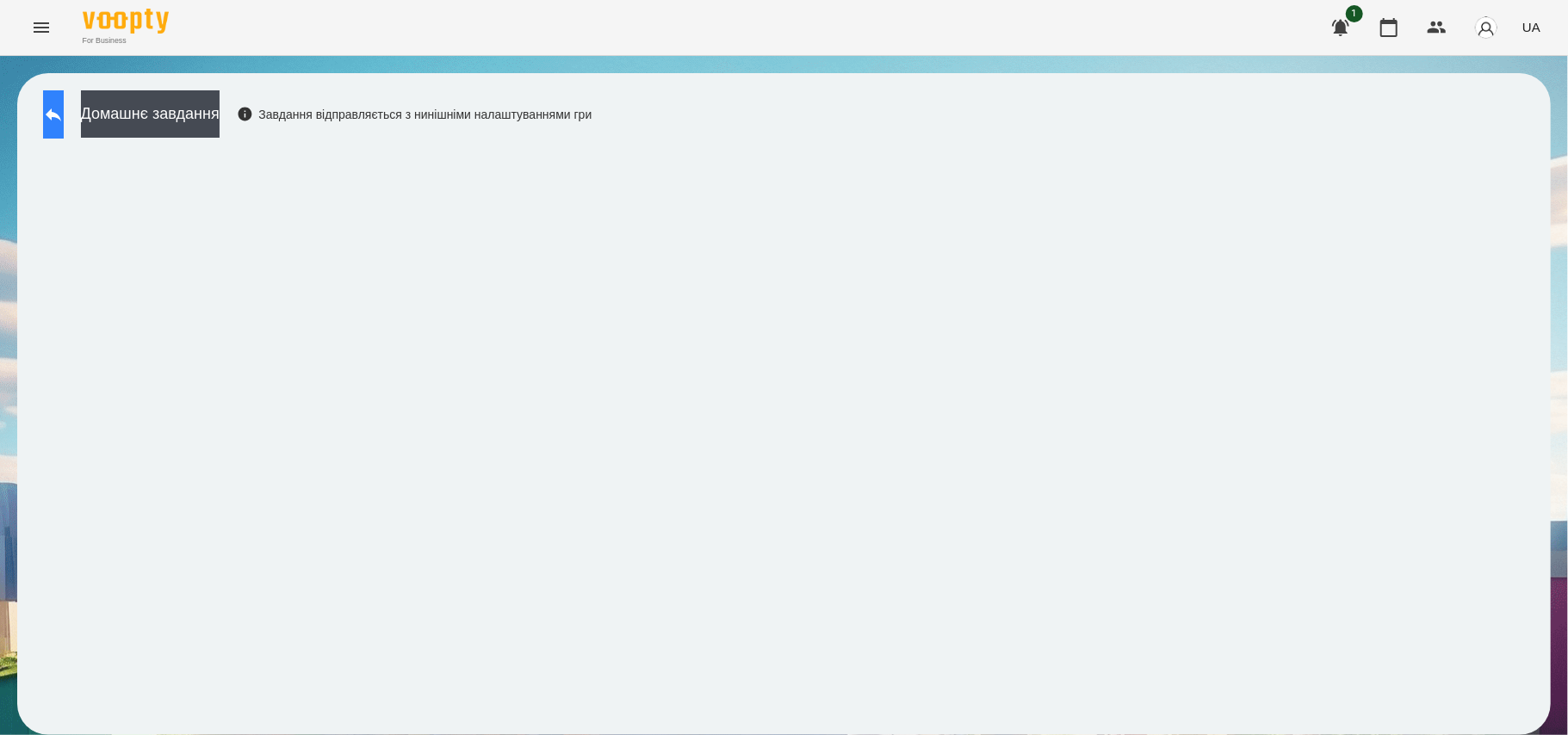 click 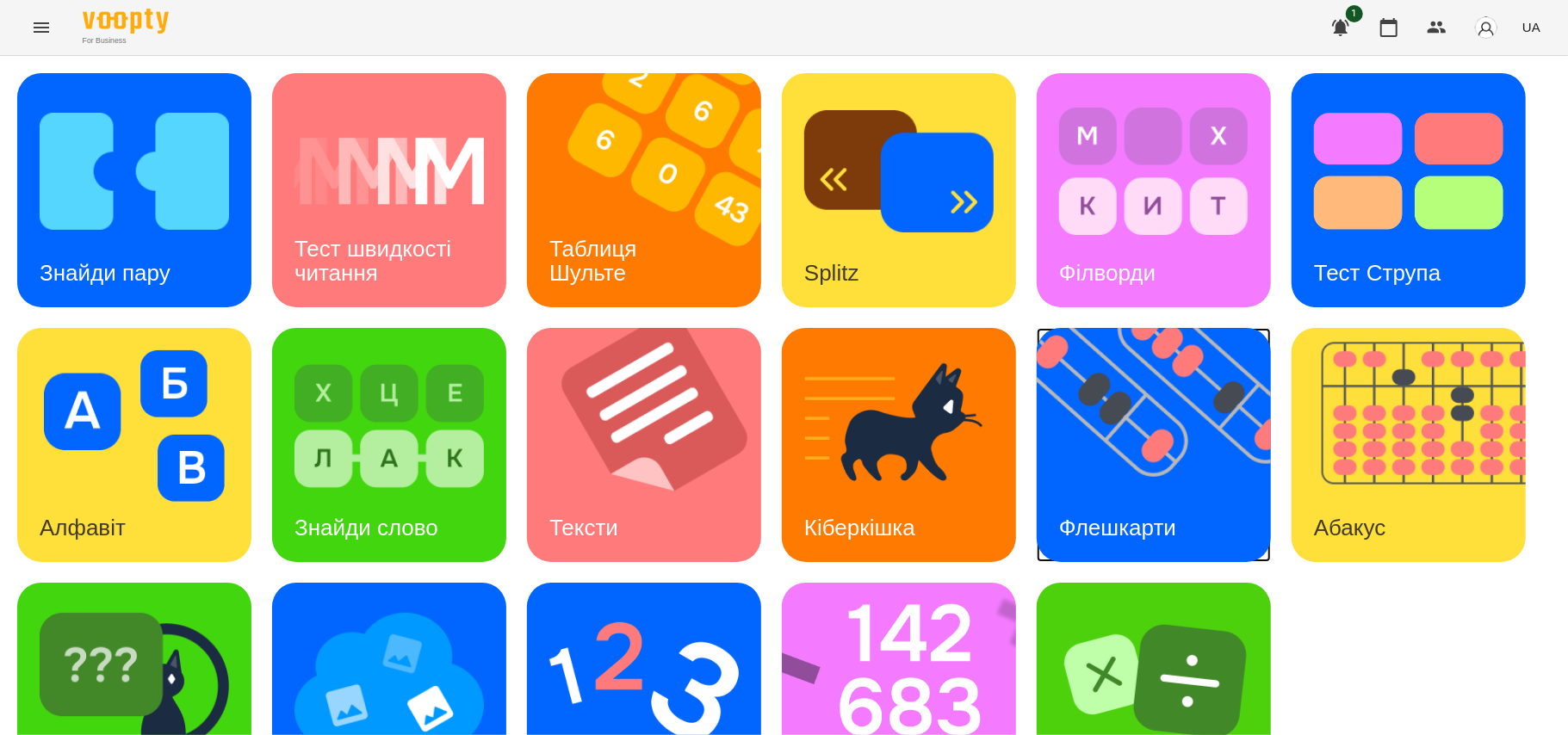click on "Флешкарти" at bounding box center [1118, 528] 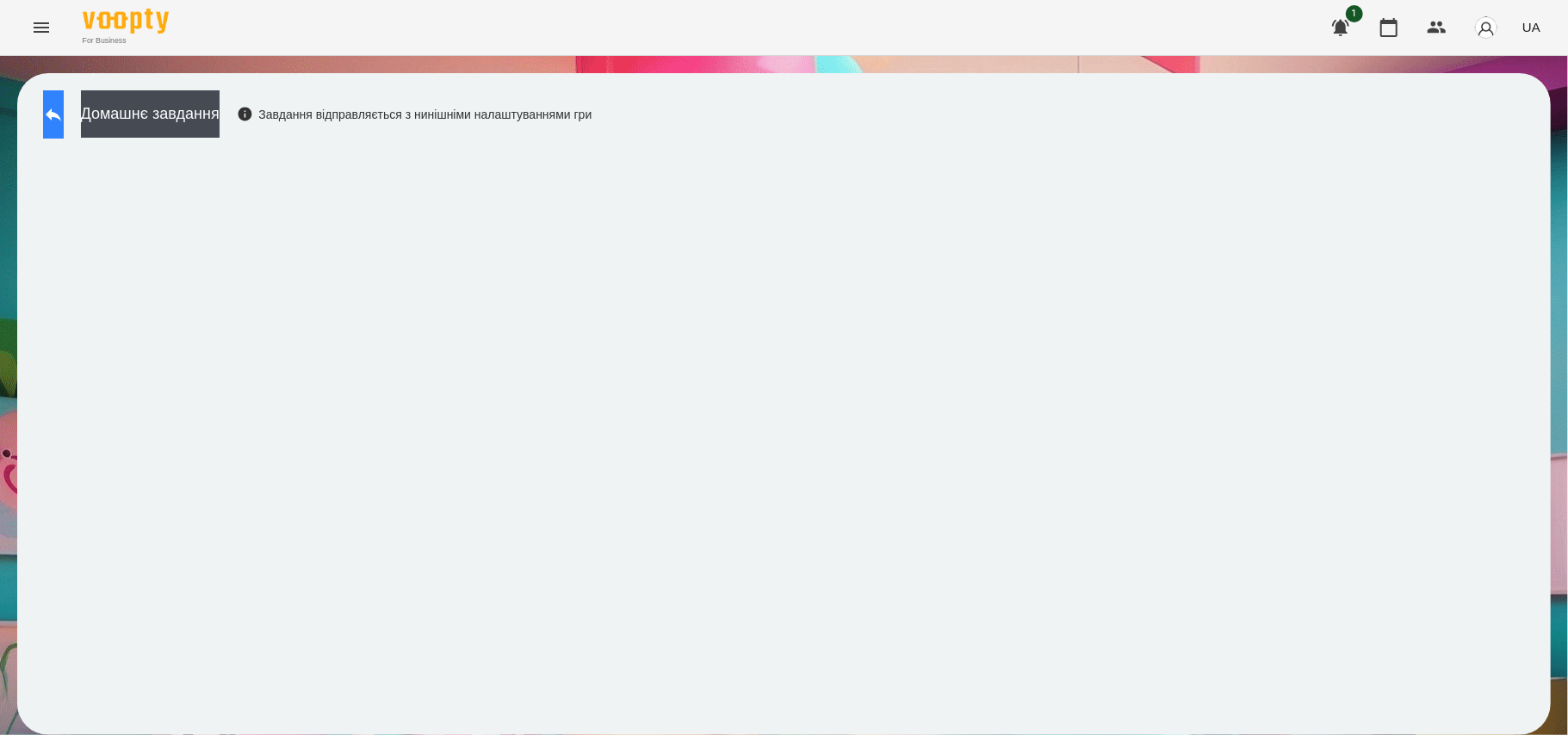 click at bounding box center (53, 114) 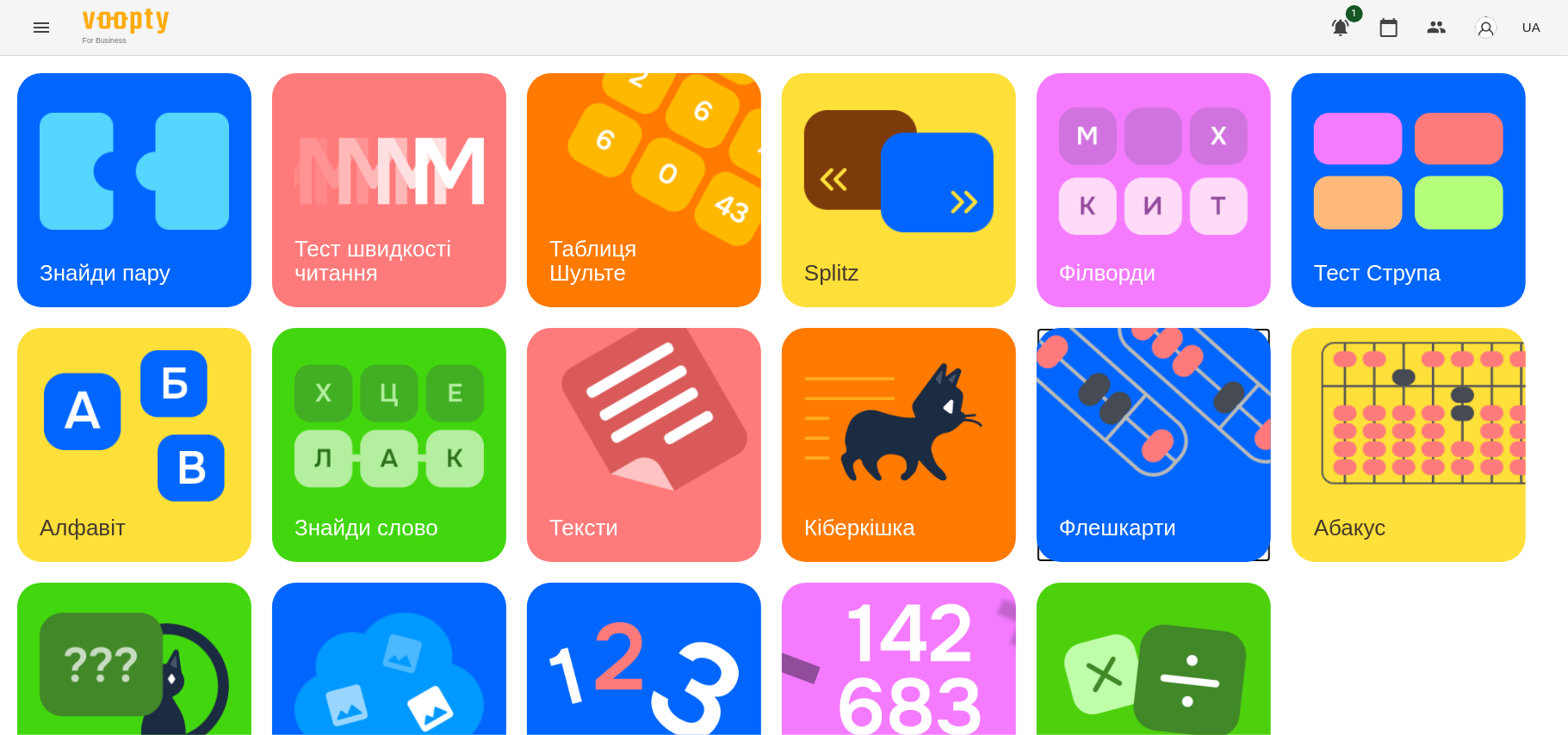 click at bounding box center [1164, 445] 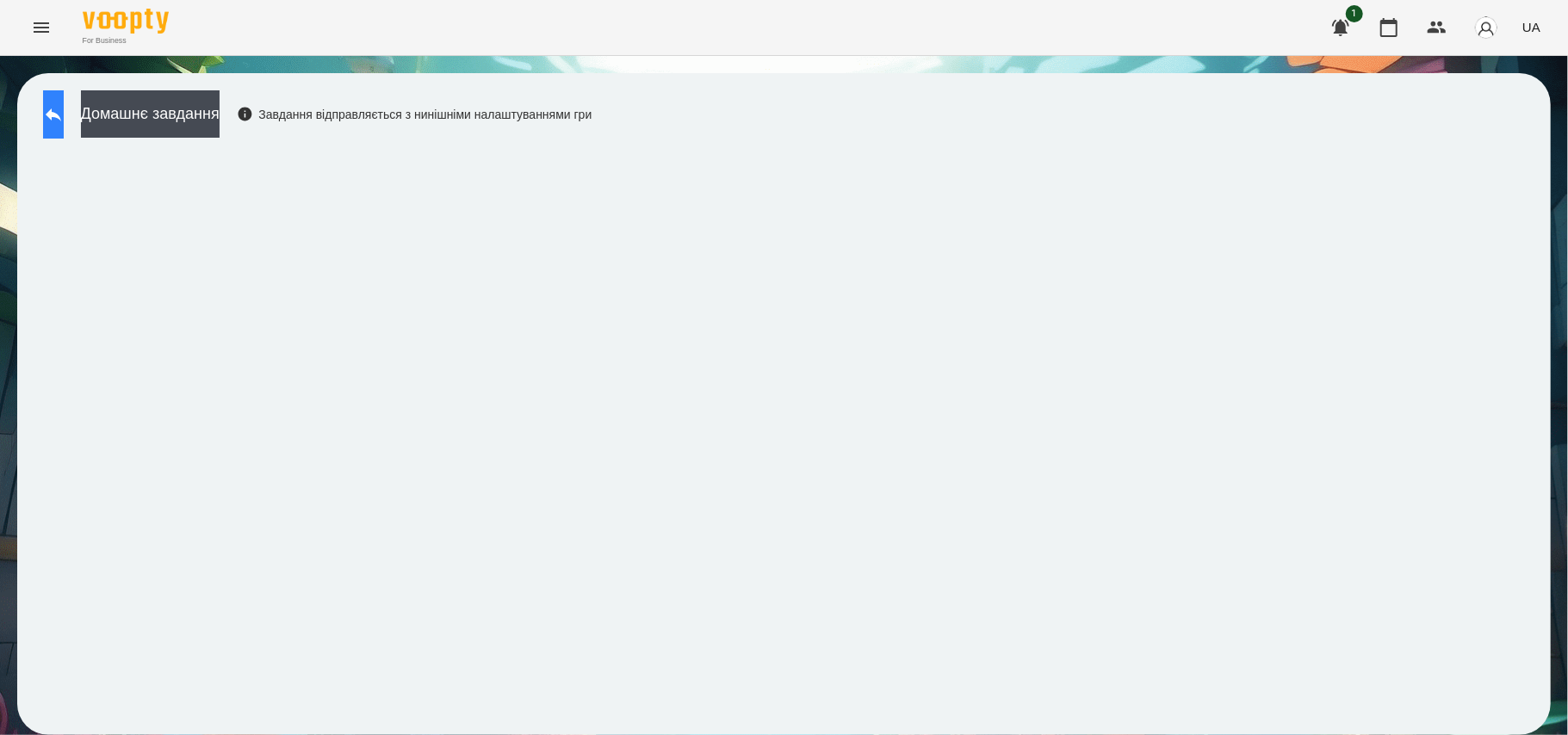 click 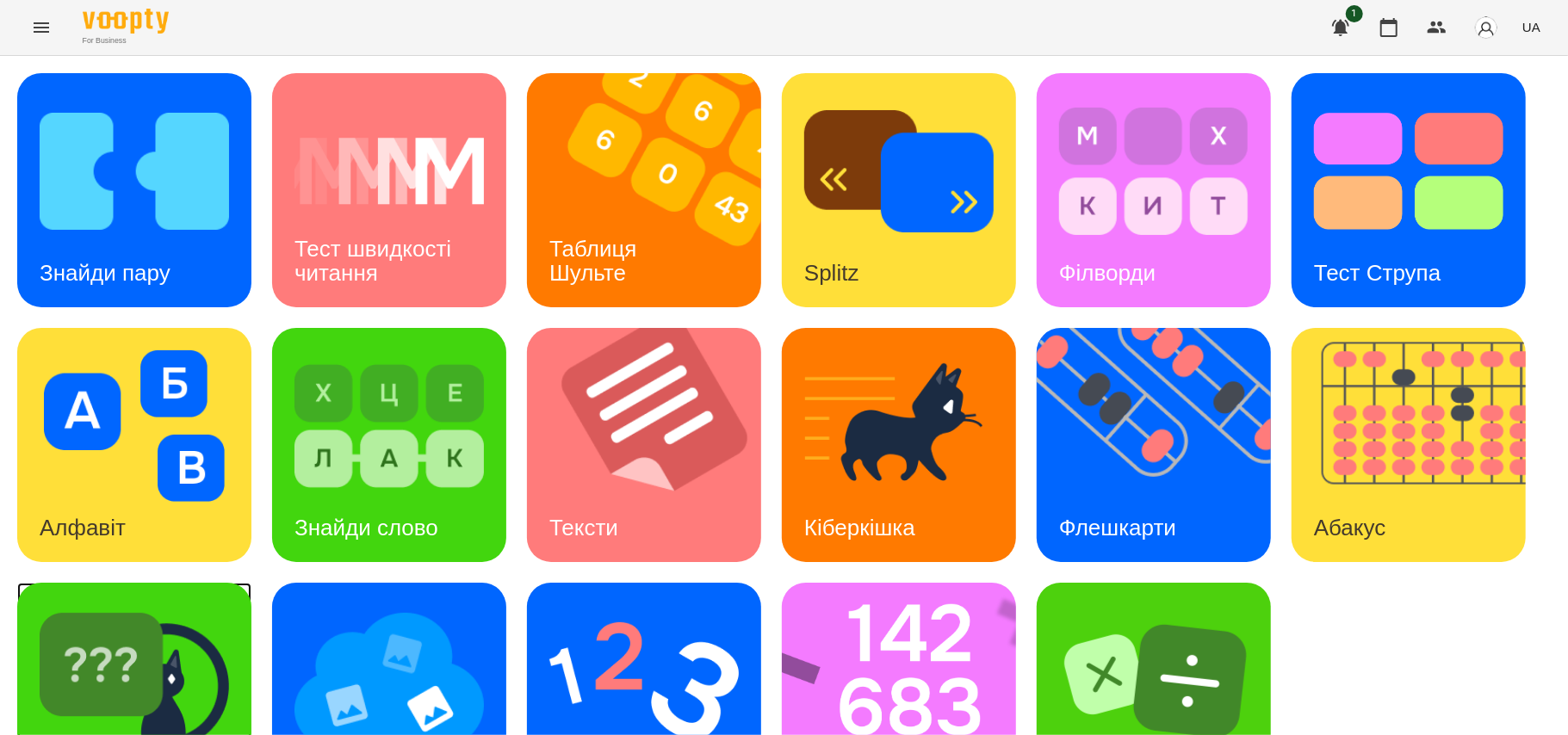 click at bounding box center [134, 681] 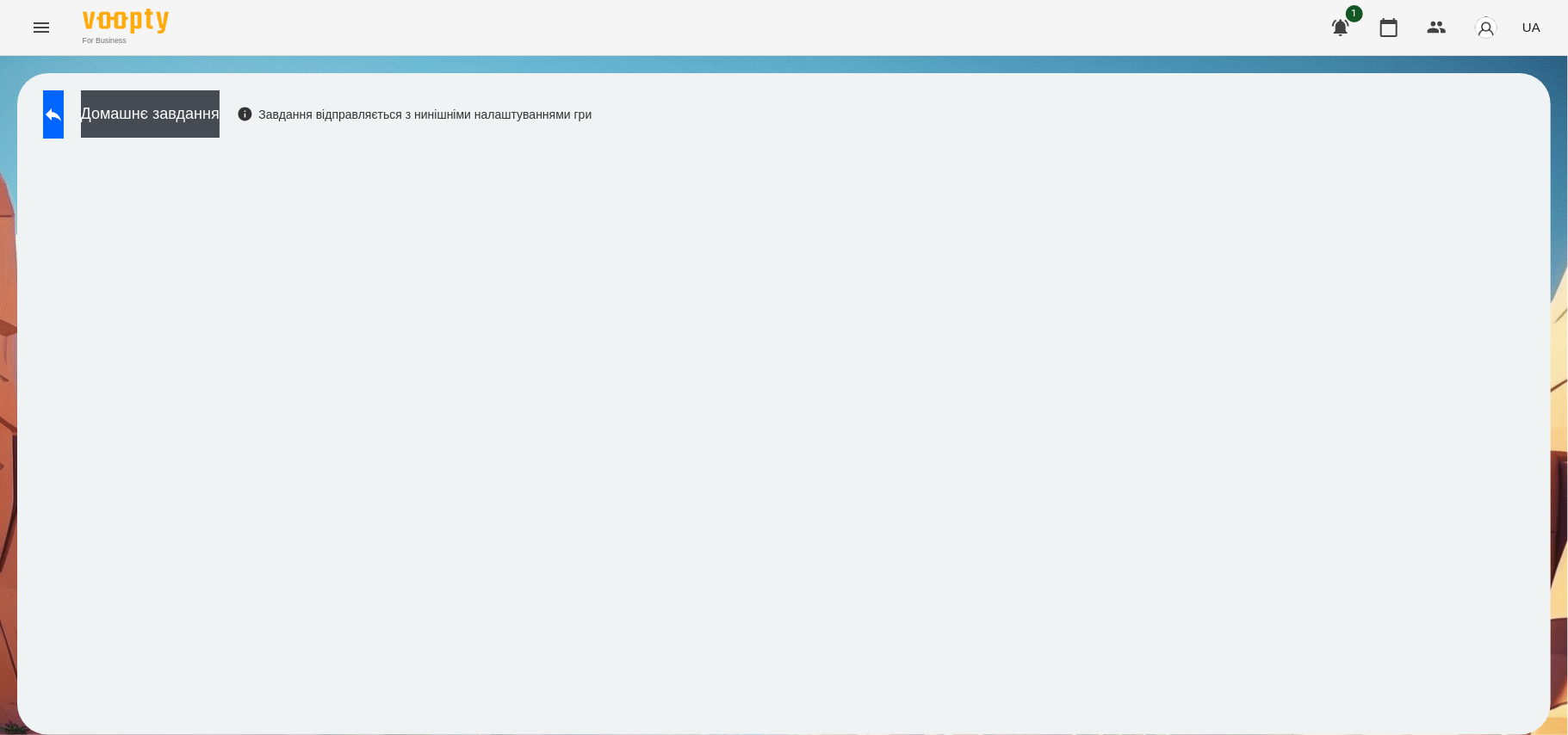 click on "Домашнє завдання Завдання відправляється з нинішніми налаштуваннями гри" at bounding box center [784, 404] 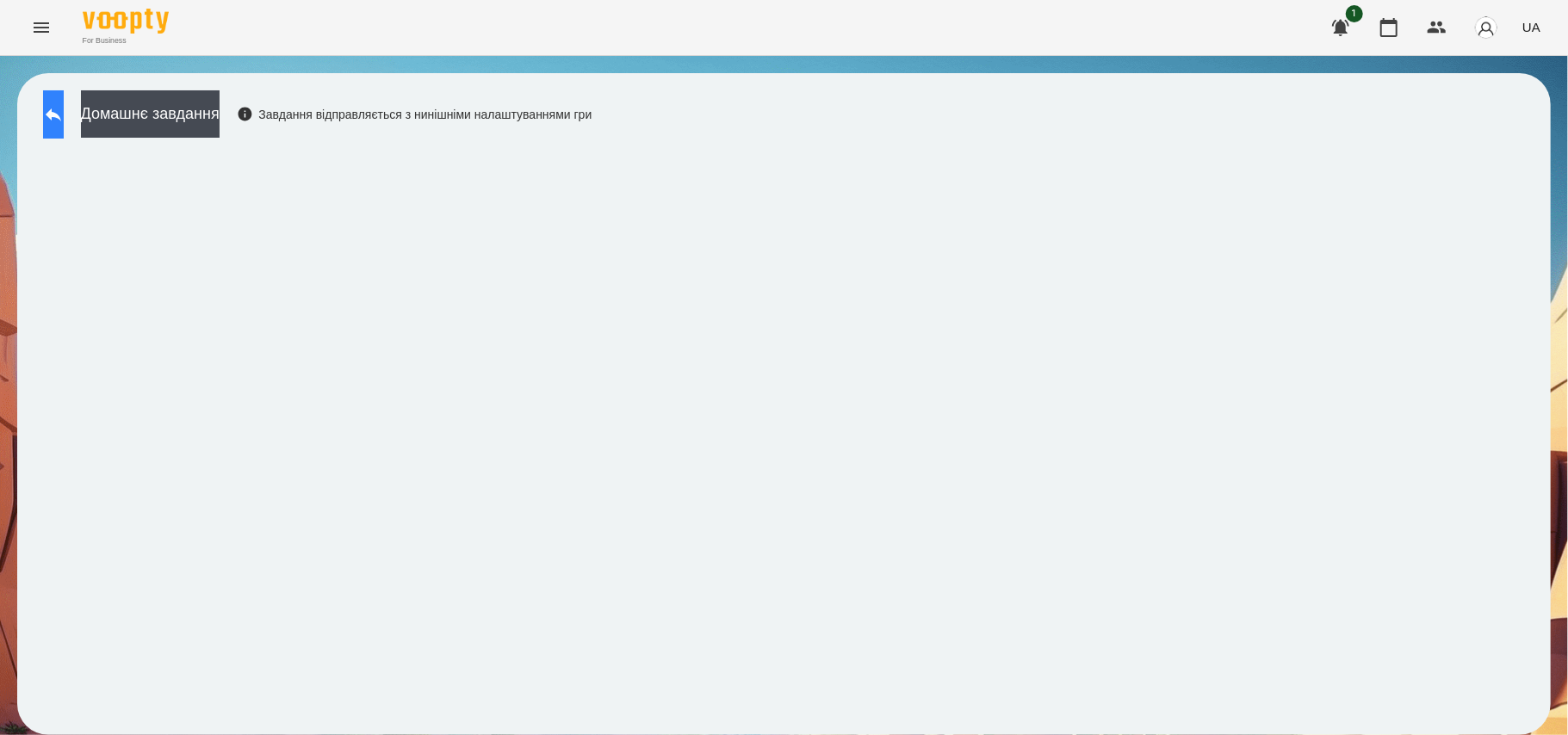 click 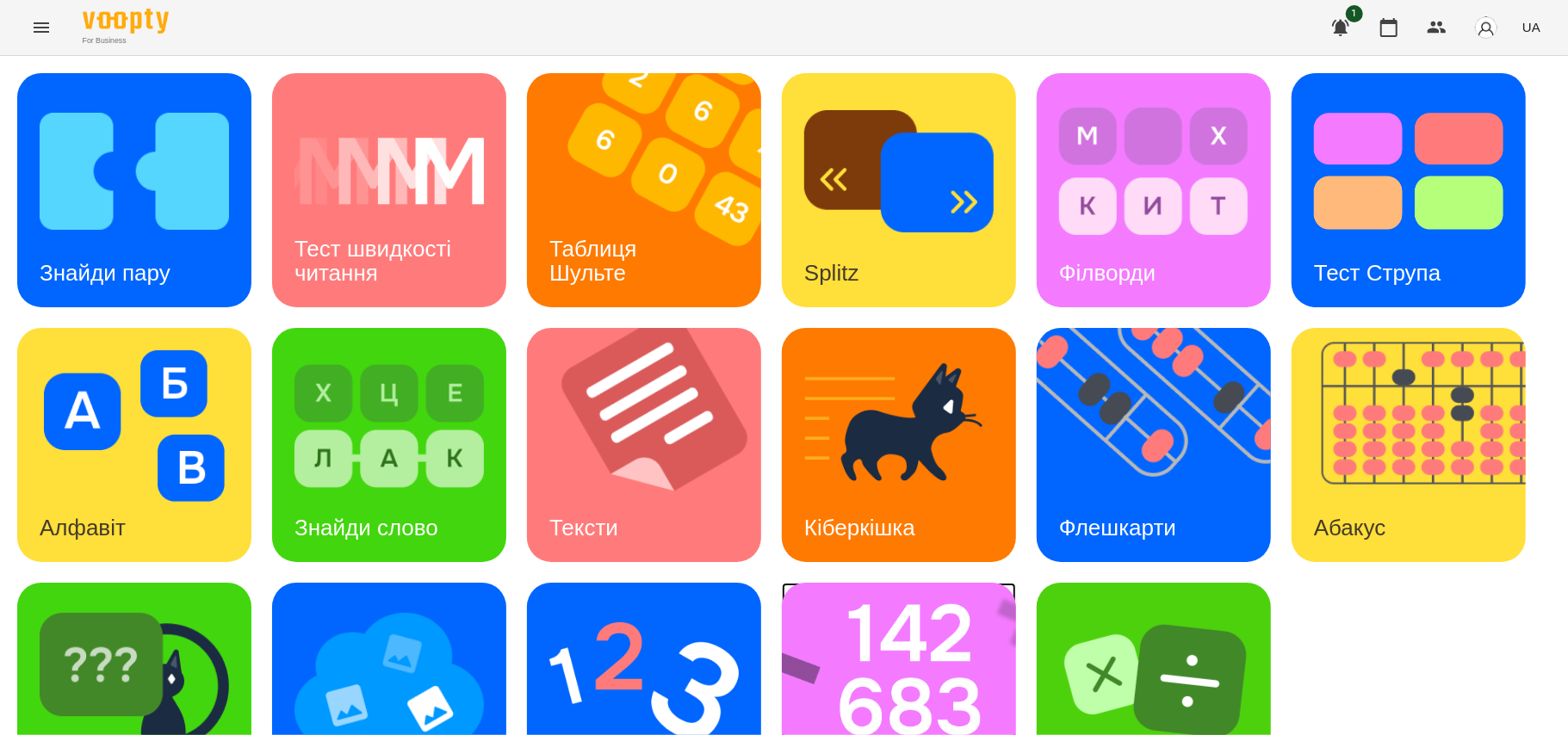 click at bounding box center (910, 700) 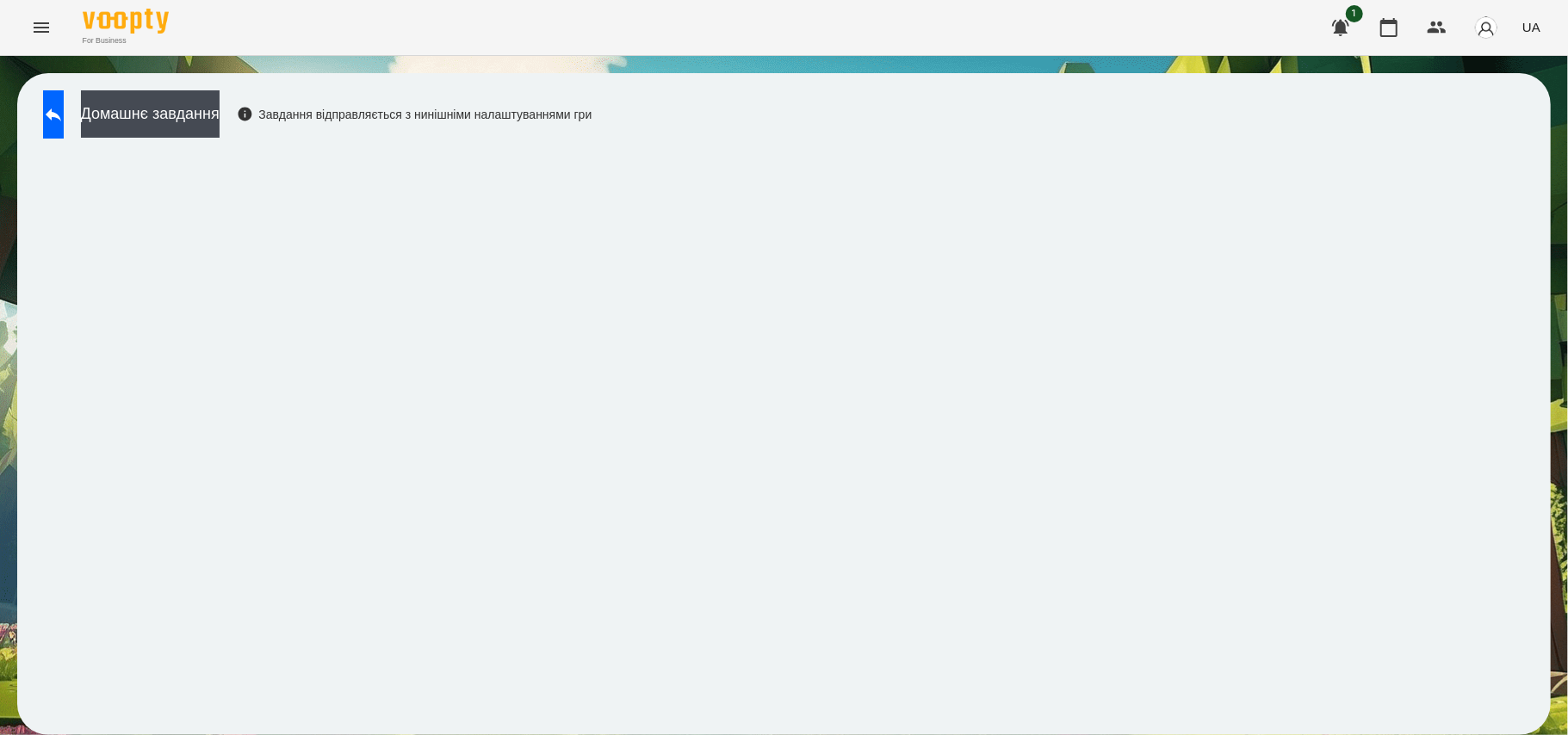 click on "Домашнє завдання Завдання відправляється з нинішніми налаштуваннями гри" at bounding box center (784, 404) 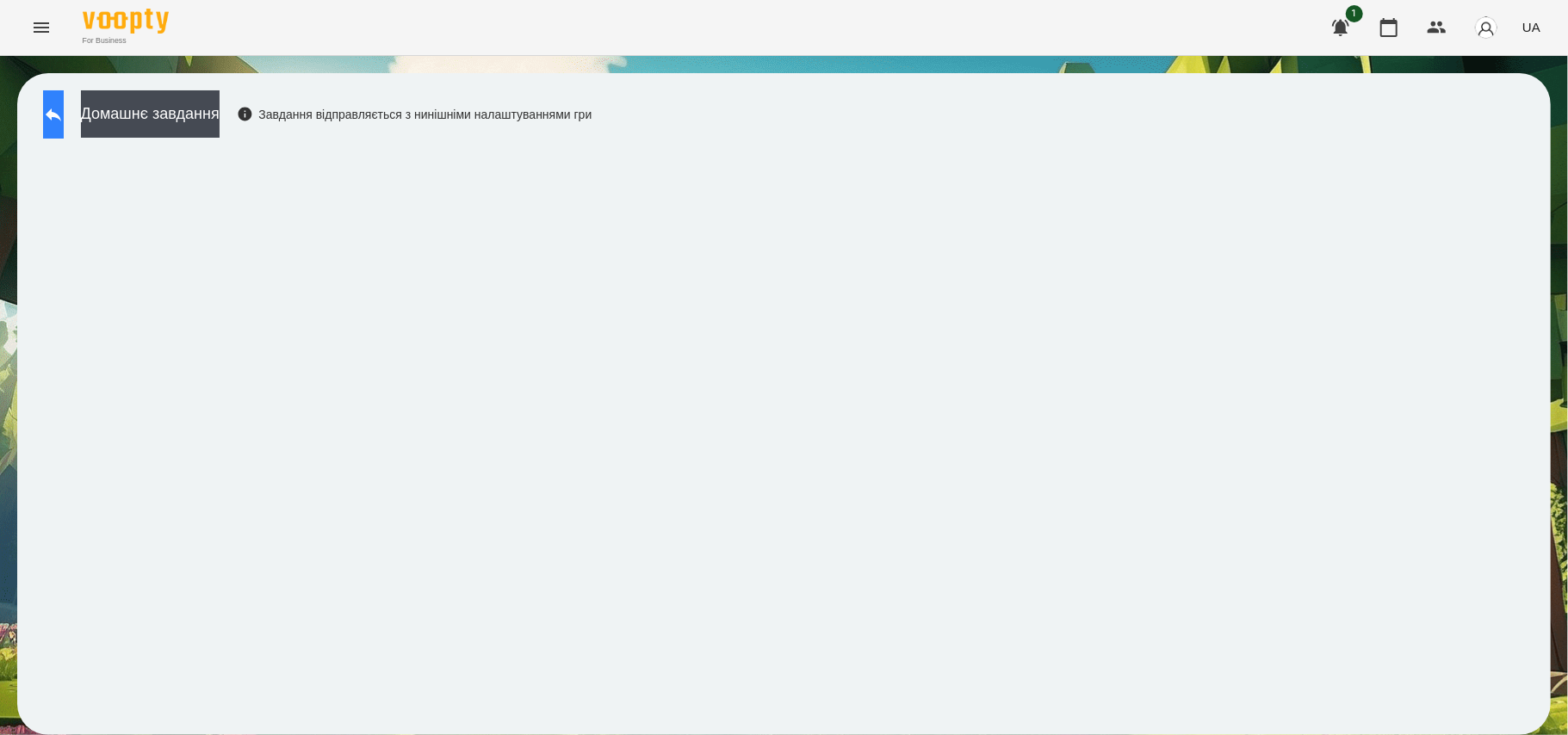 click 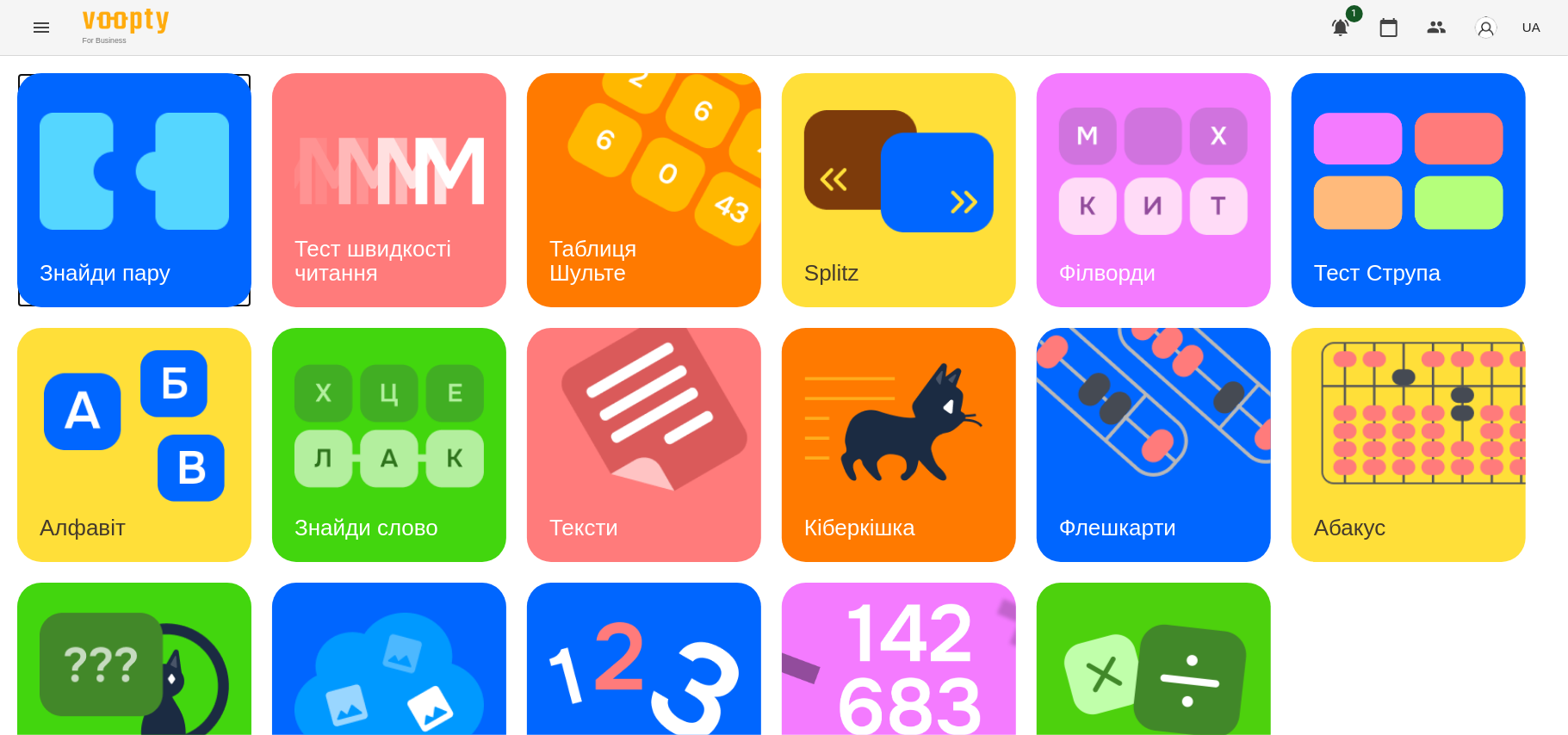 click on "Знайди пару" at bounding box center (105, 273) 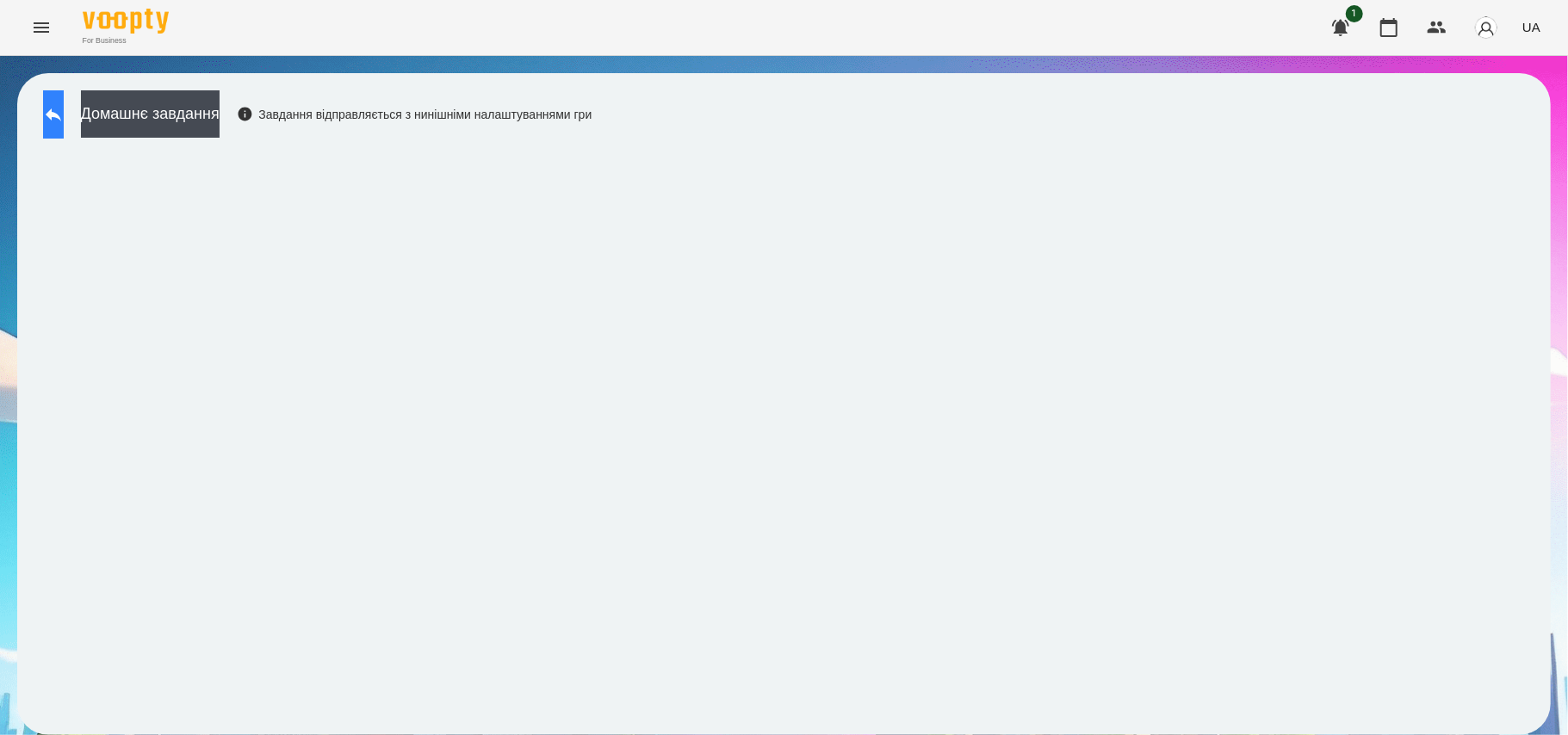 click 